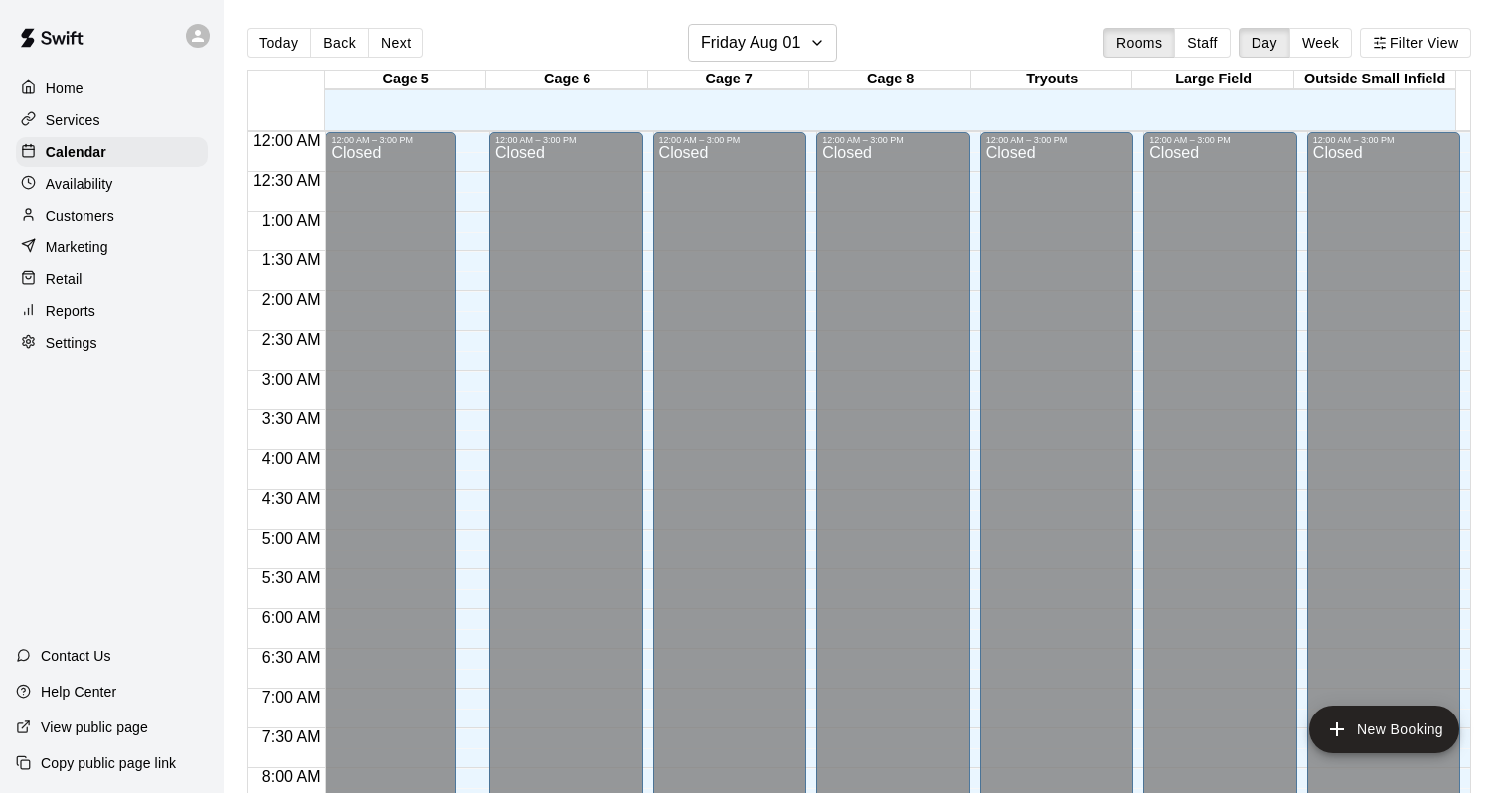 scroll, scrollTop: 0, scrollLeft: 0, axis: both 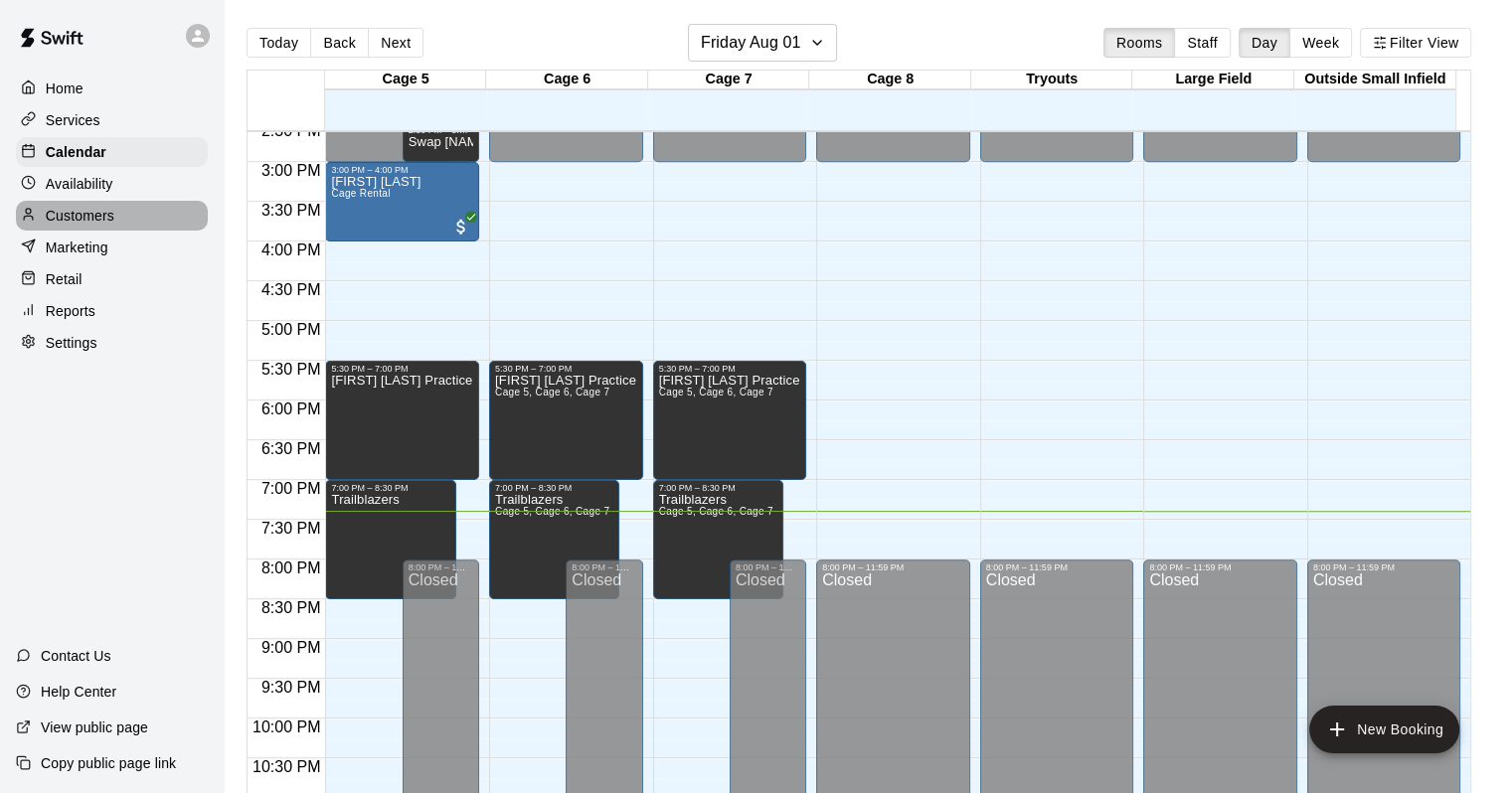 click on "Customers" at bounding box center [80, 216] 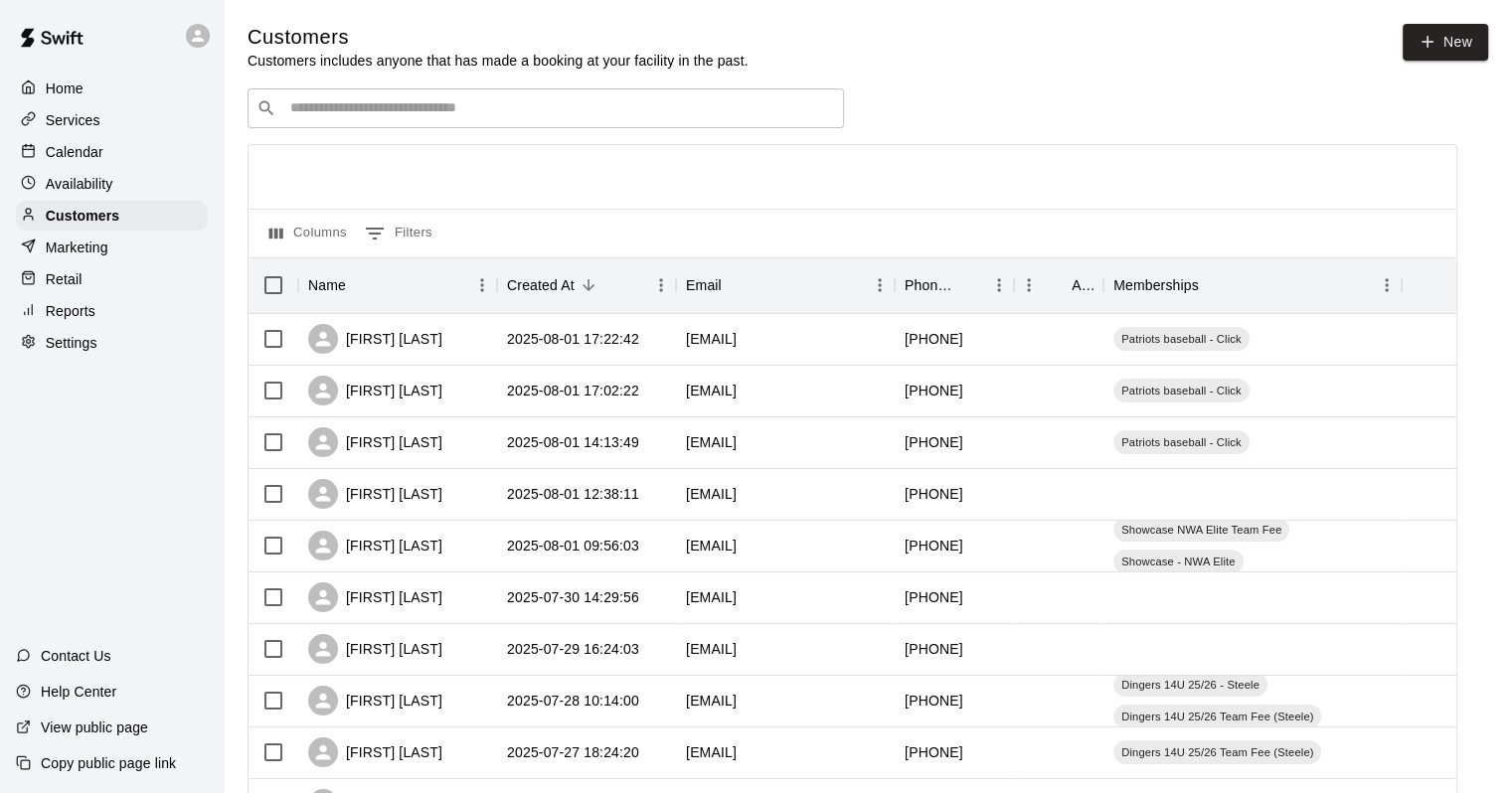 click at bounding box center (560, 108) 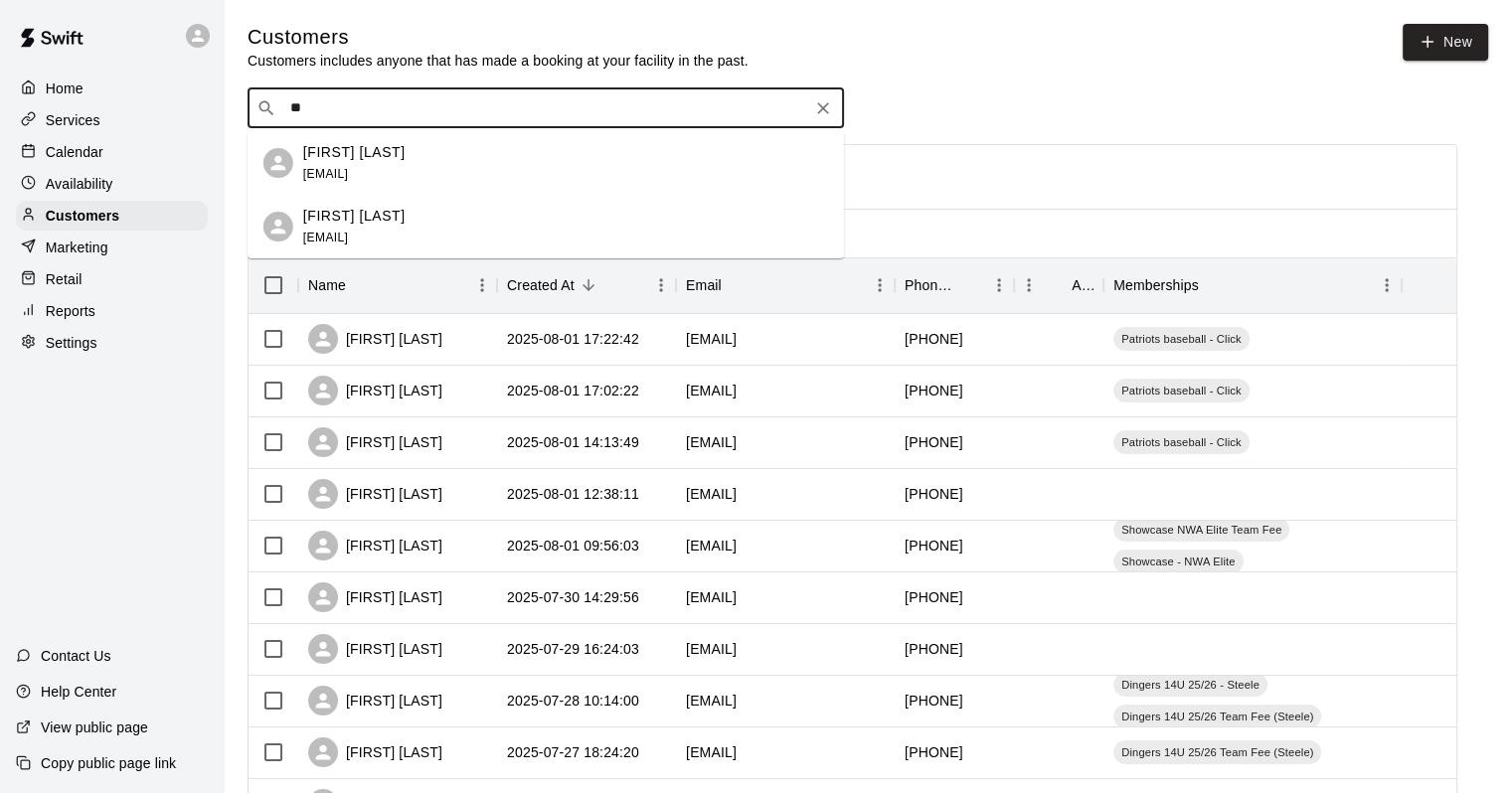 type on "*" 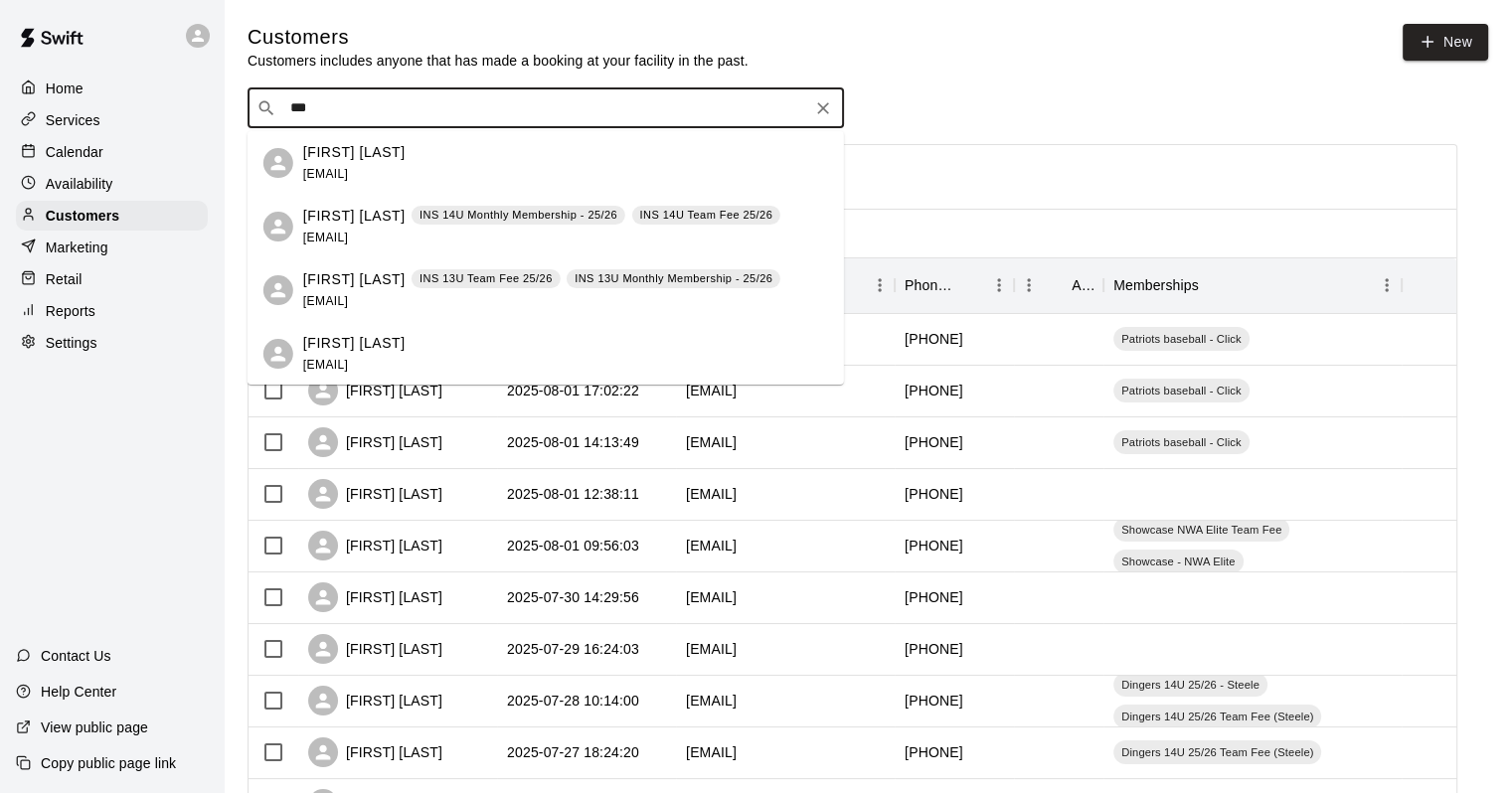 type on "****" 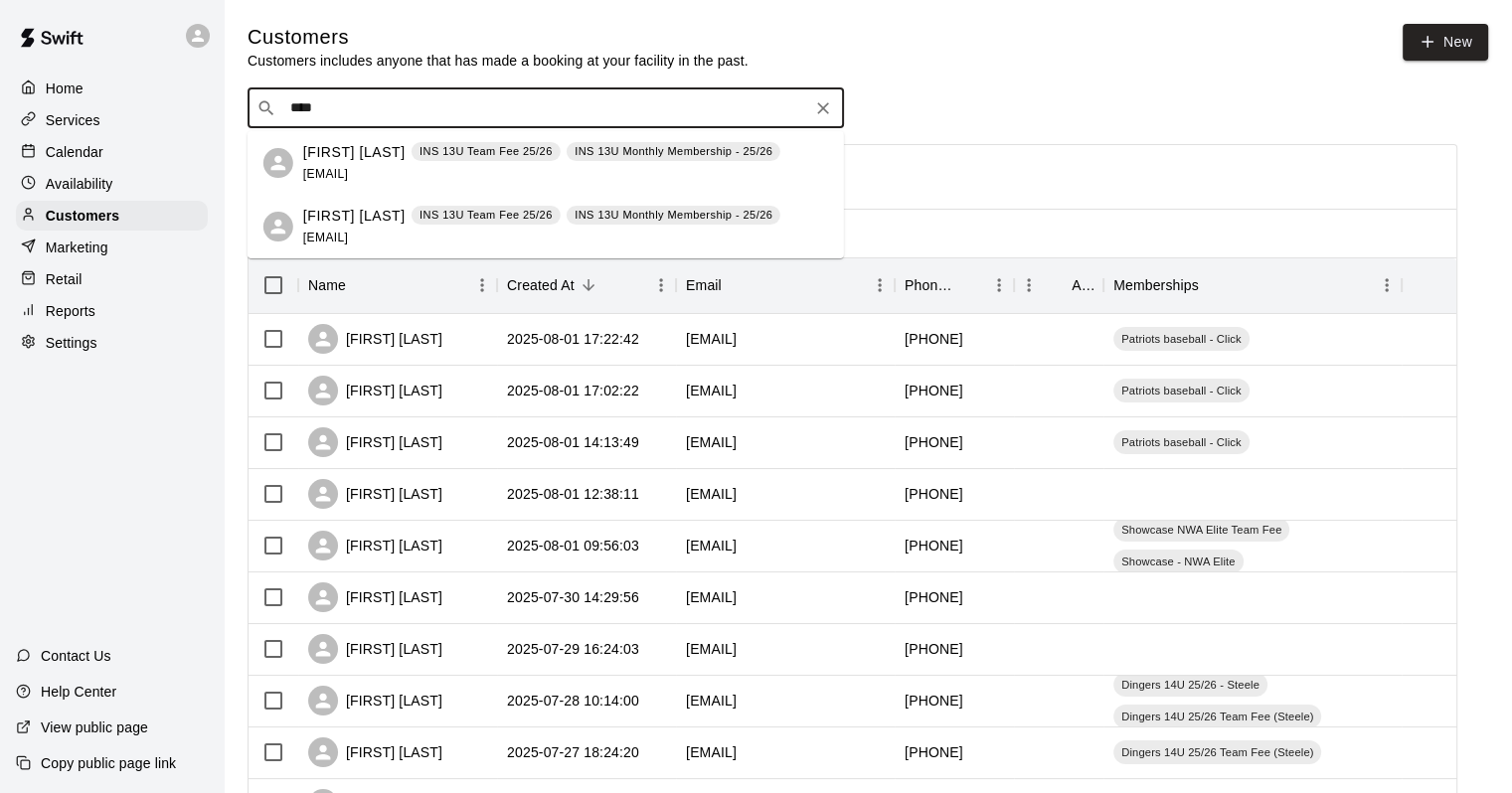 click on "[FIRST] [LAST] INS [AGE]+ Team Fee [YEAR]-[YEAR] INS [AGE]+ Monthly Membership - [YEAR]-[YEAR] [EMAIL]" at bounding box center [542, 163] 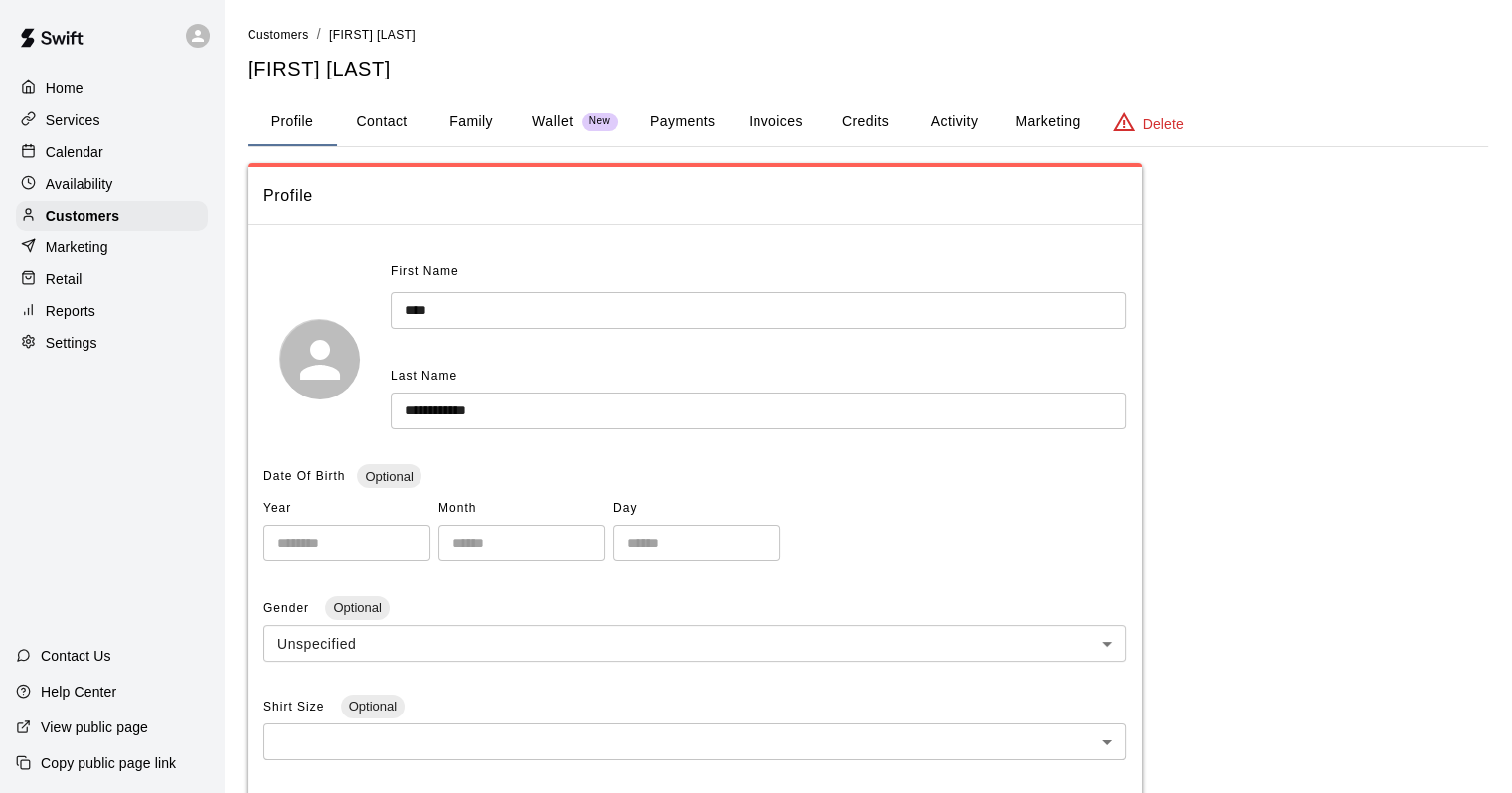 click on "Contact" at bounding box center (382, 122) 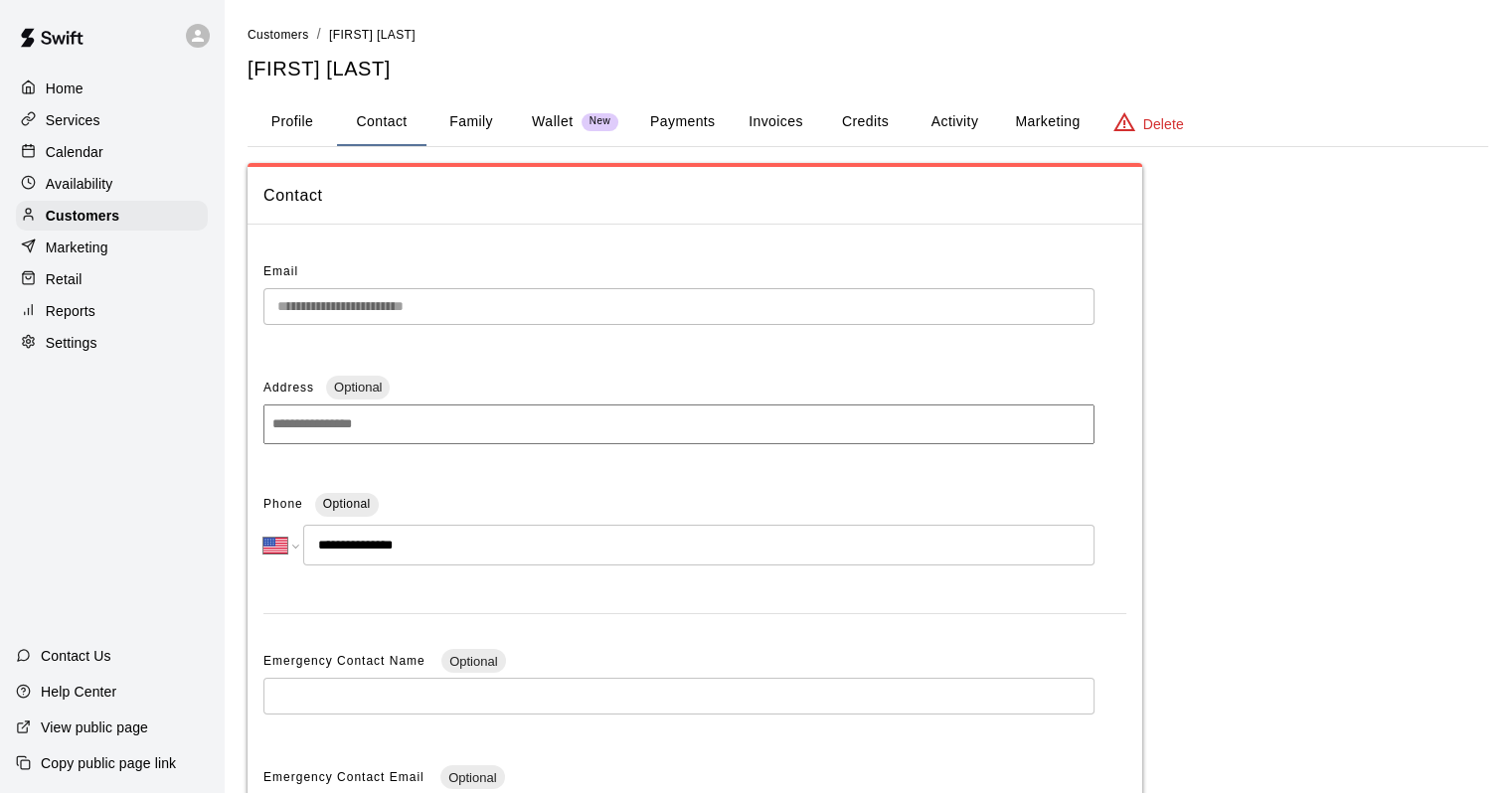click on "Payments" at bounding box center (682, 122) 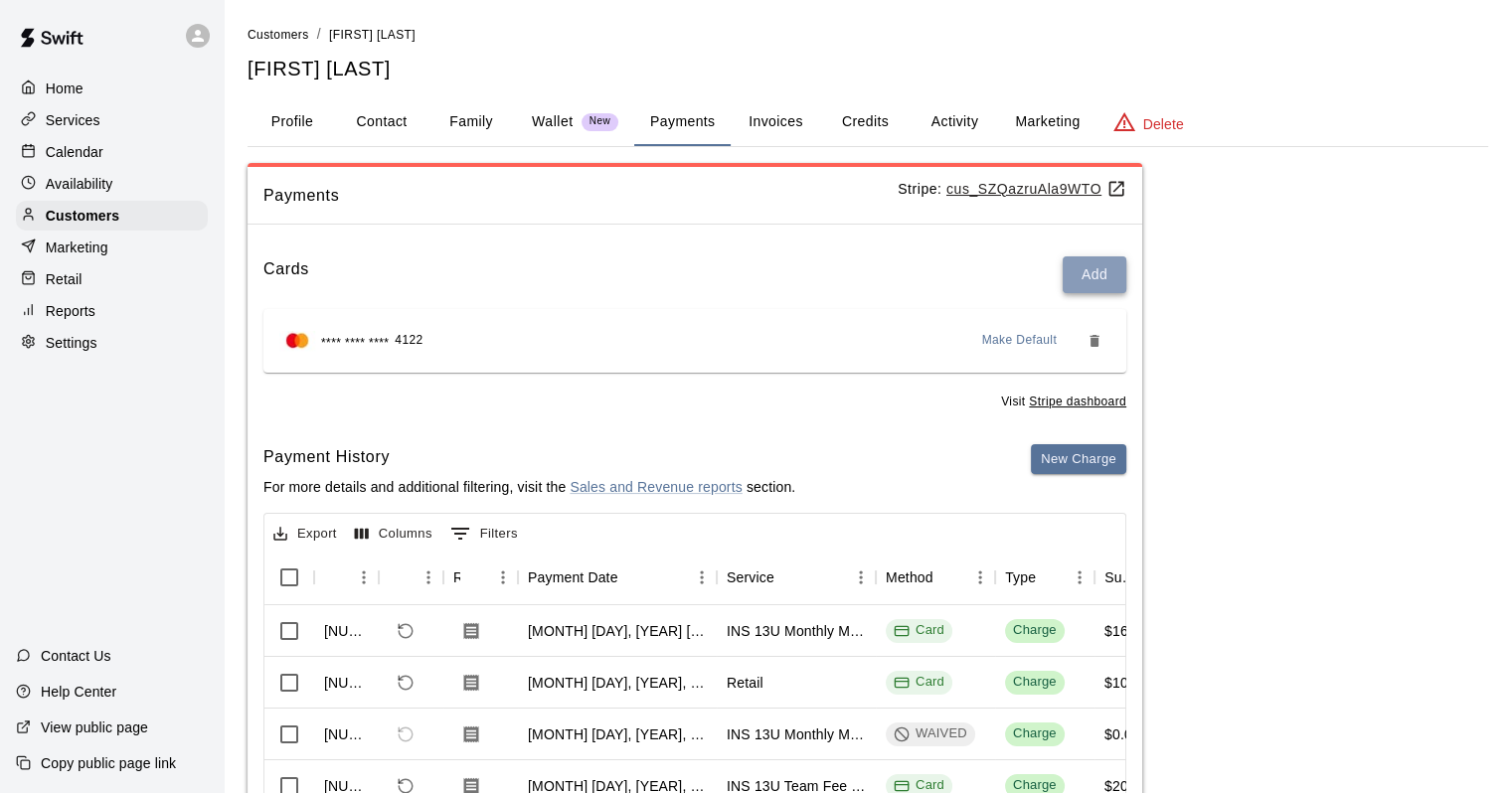 click on "Add" at bounding box center [1094, 274] 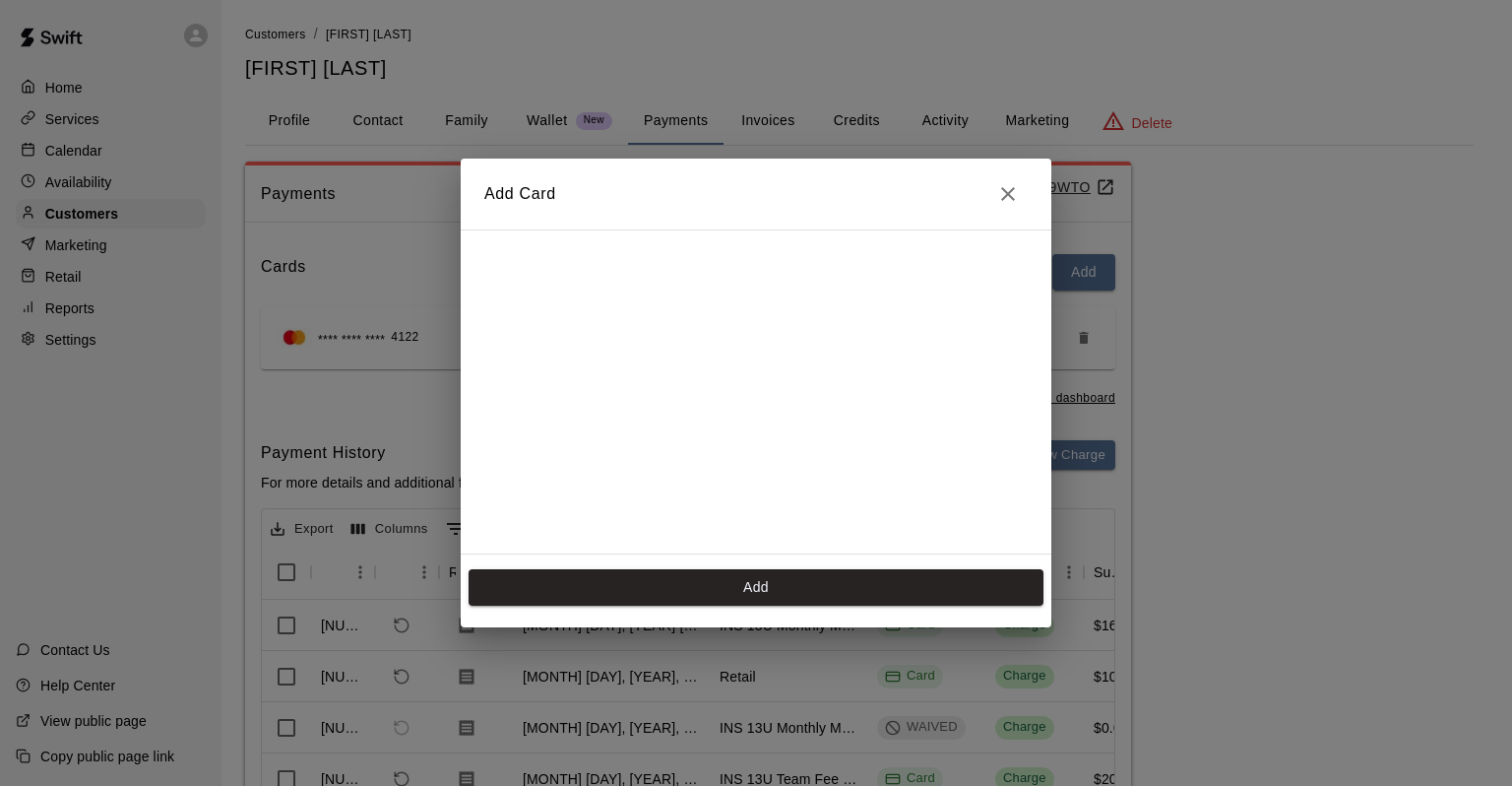 scroll, scrollTop: 0, scrollLeft: 0, axis: both 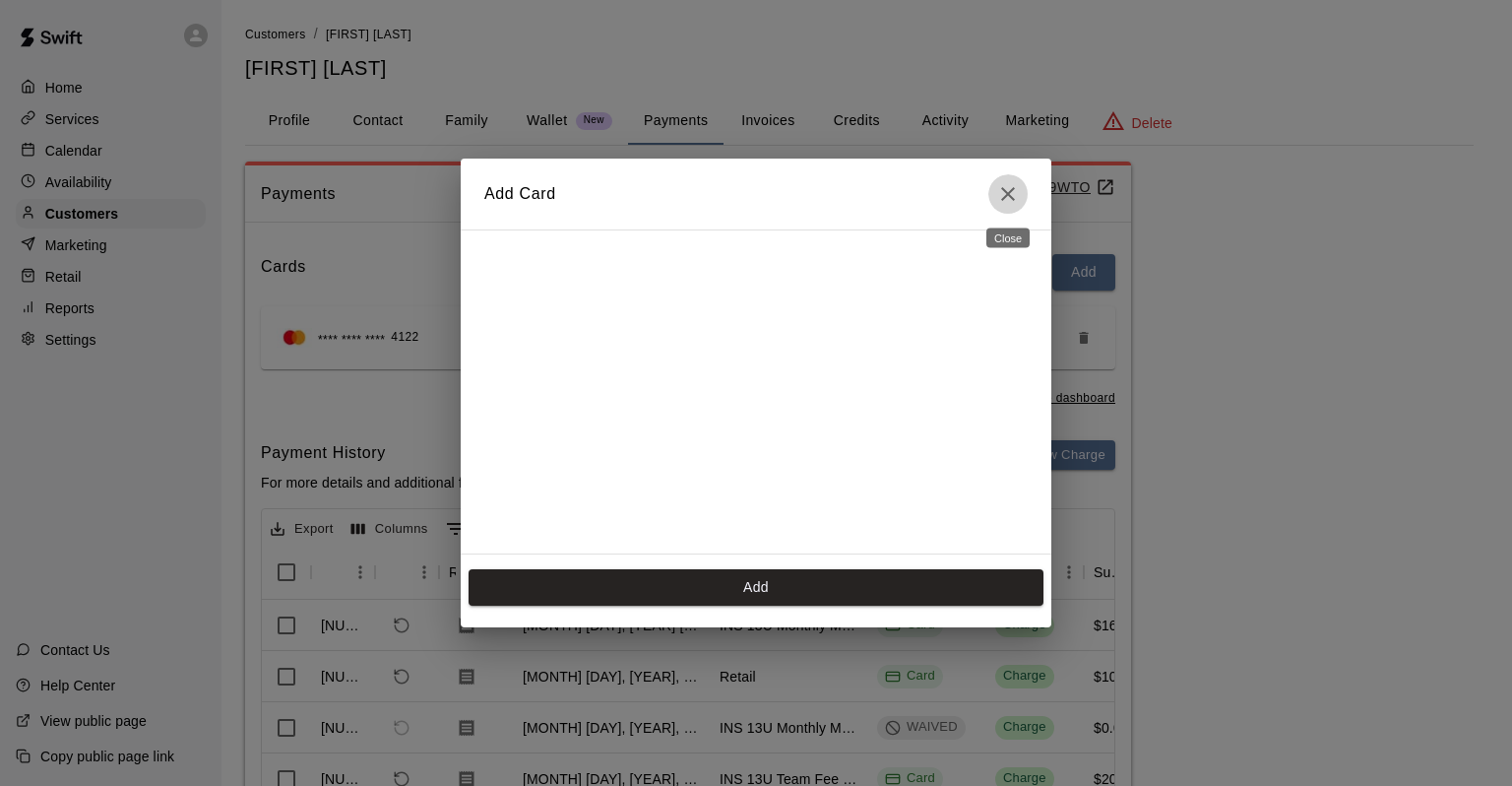 click 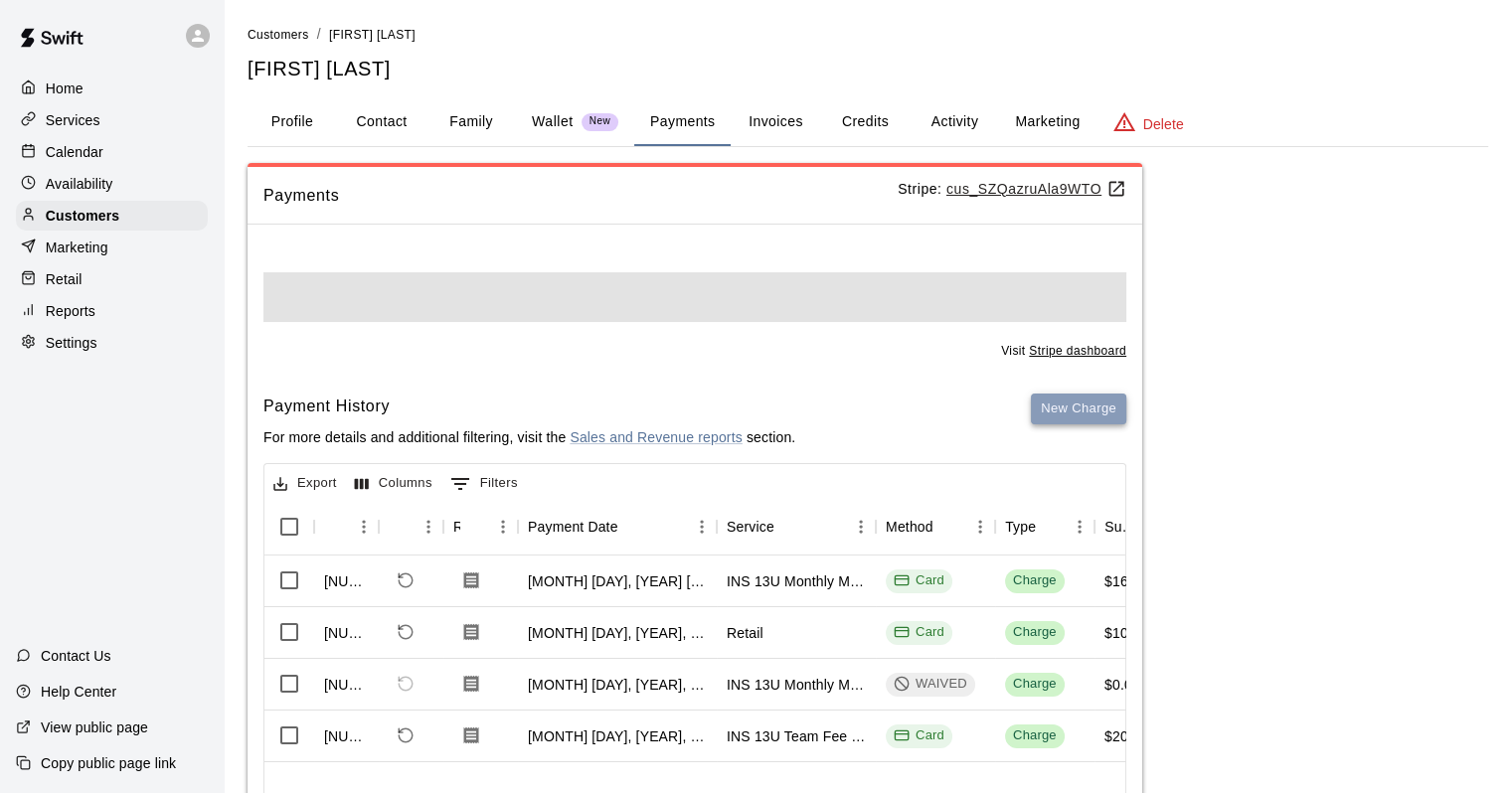 click on "New Charge" at bounding box center (1079, 408) 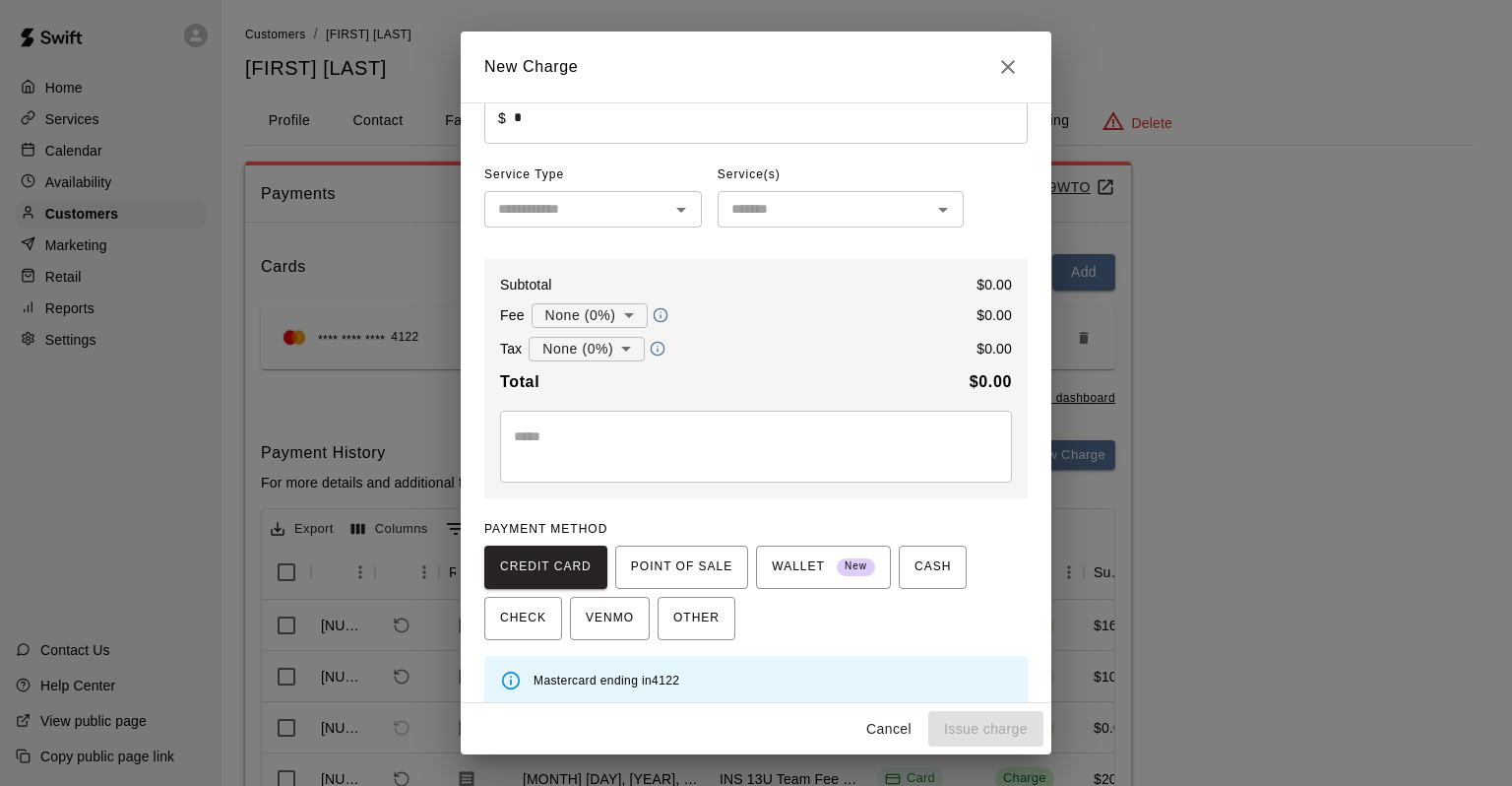 scroll, scrollTop: 67, scrollLeft: 0, axis: vertical 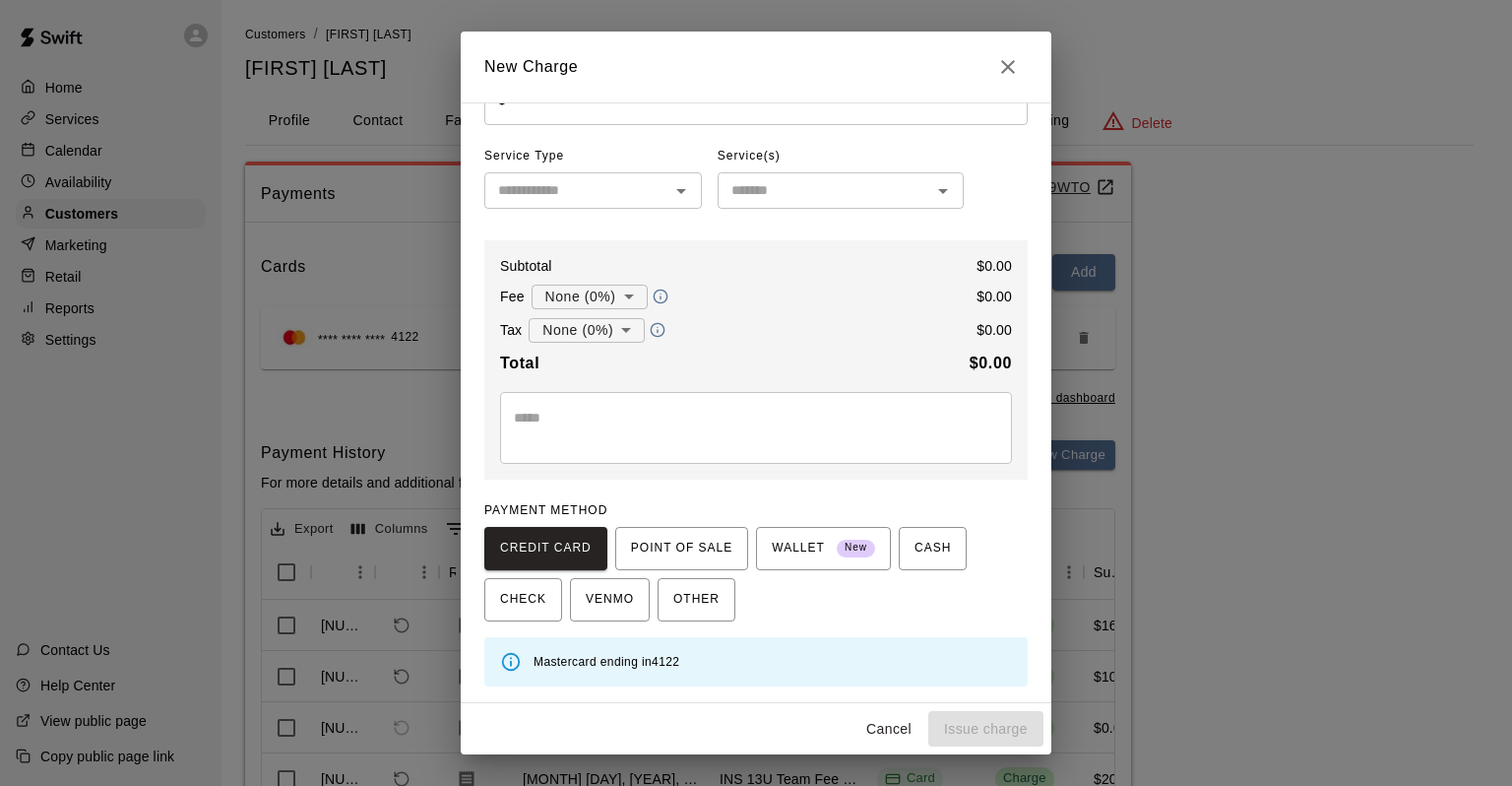 click at bounding box center [824, 190] 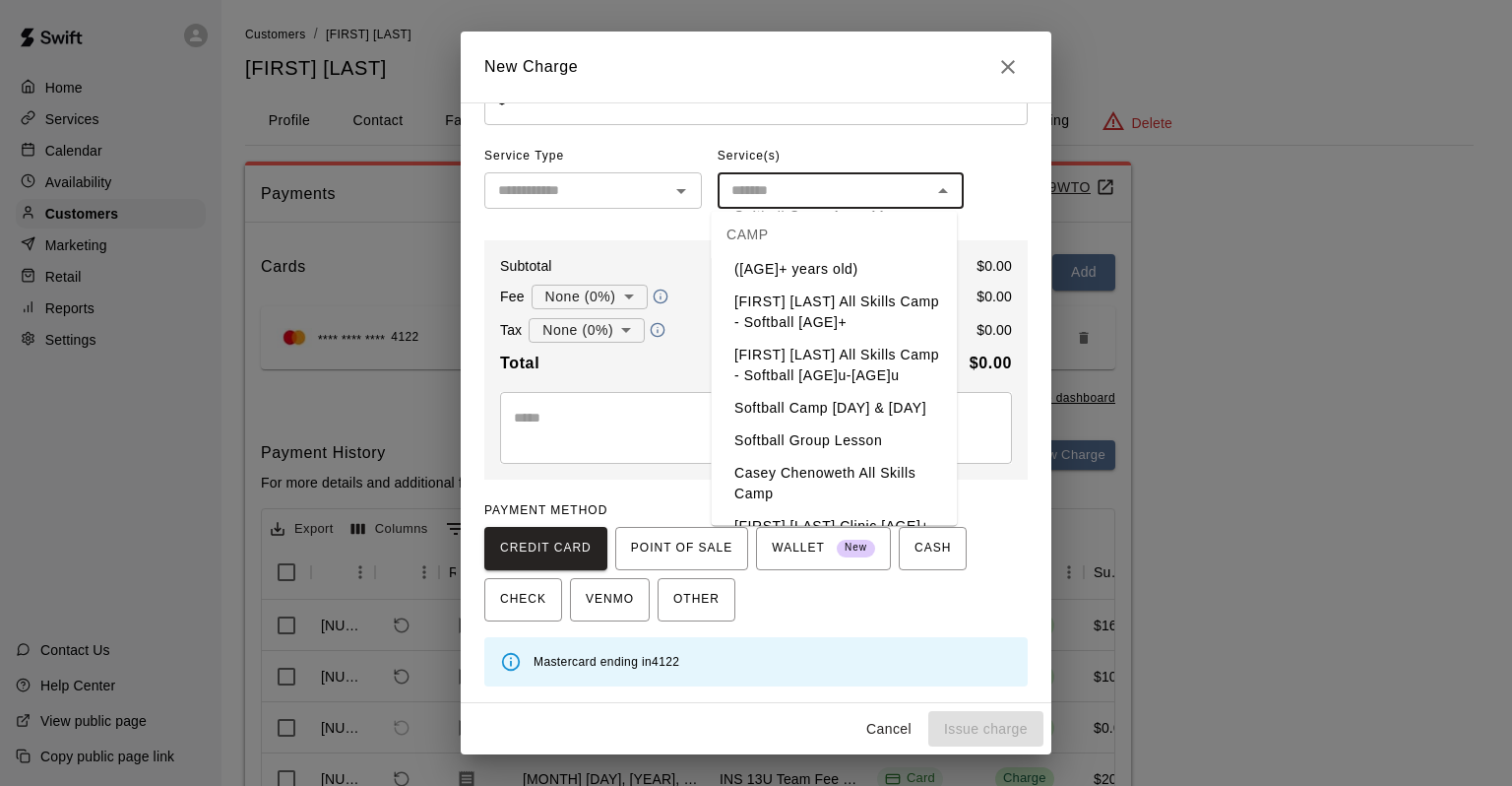 scroll, scrollTop: 0, scrollLeft: 0, axis: both 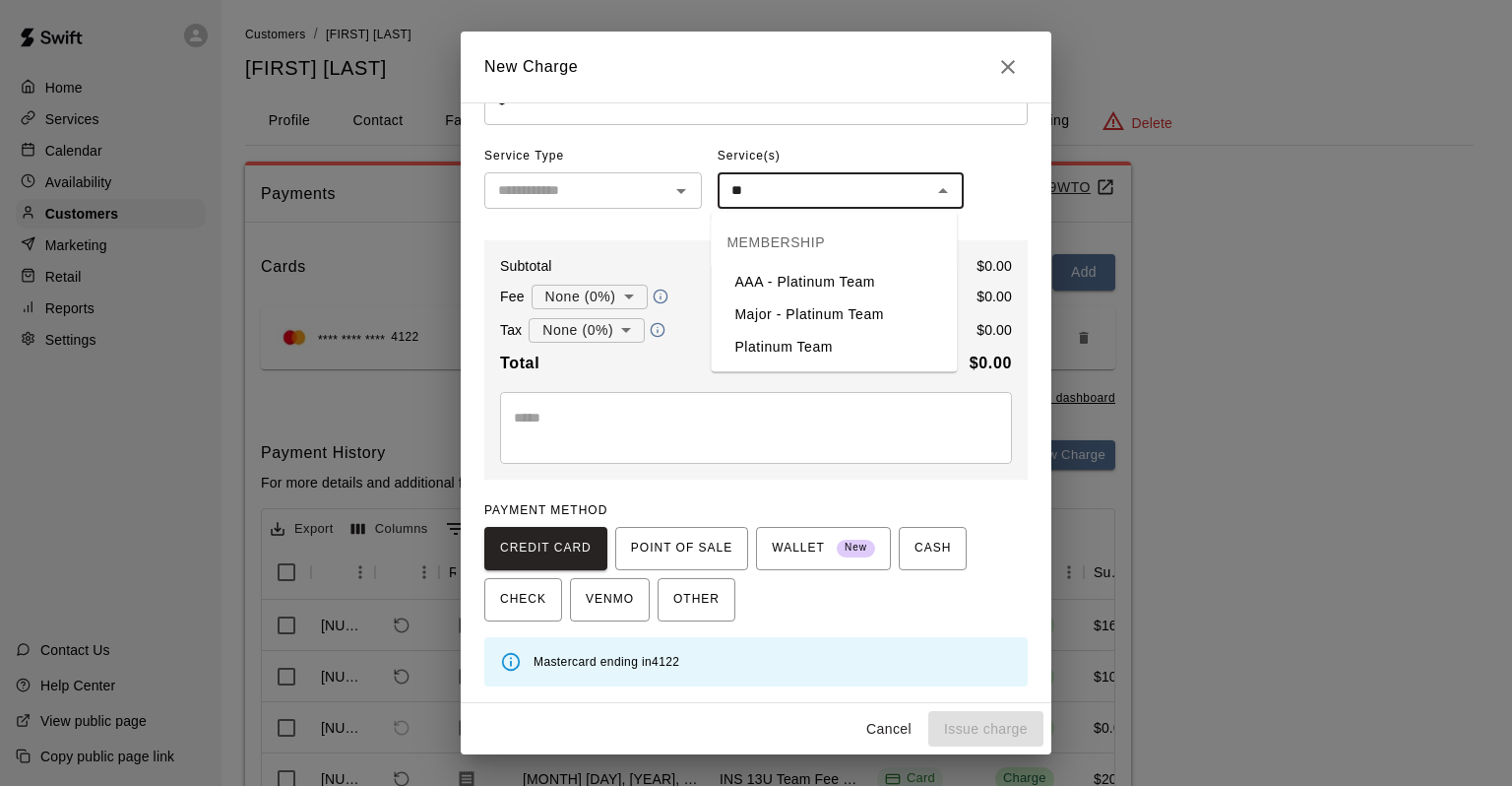type on "*" 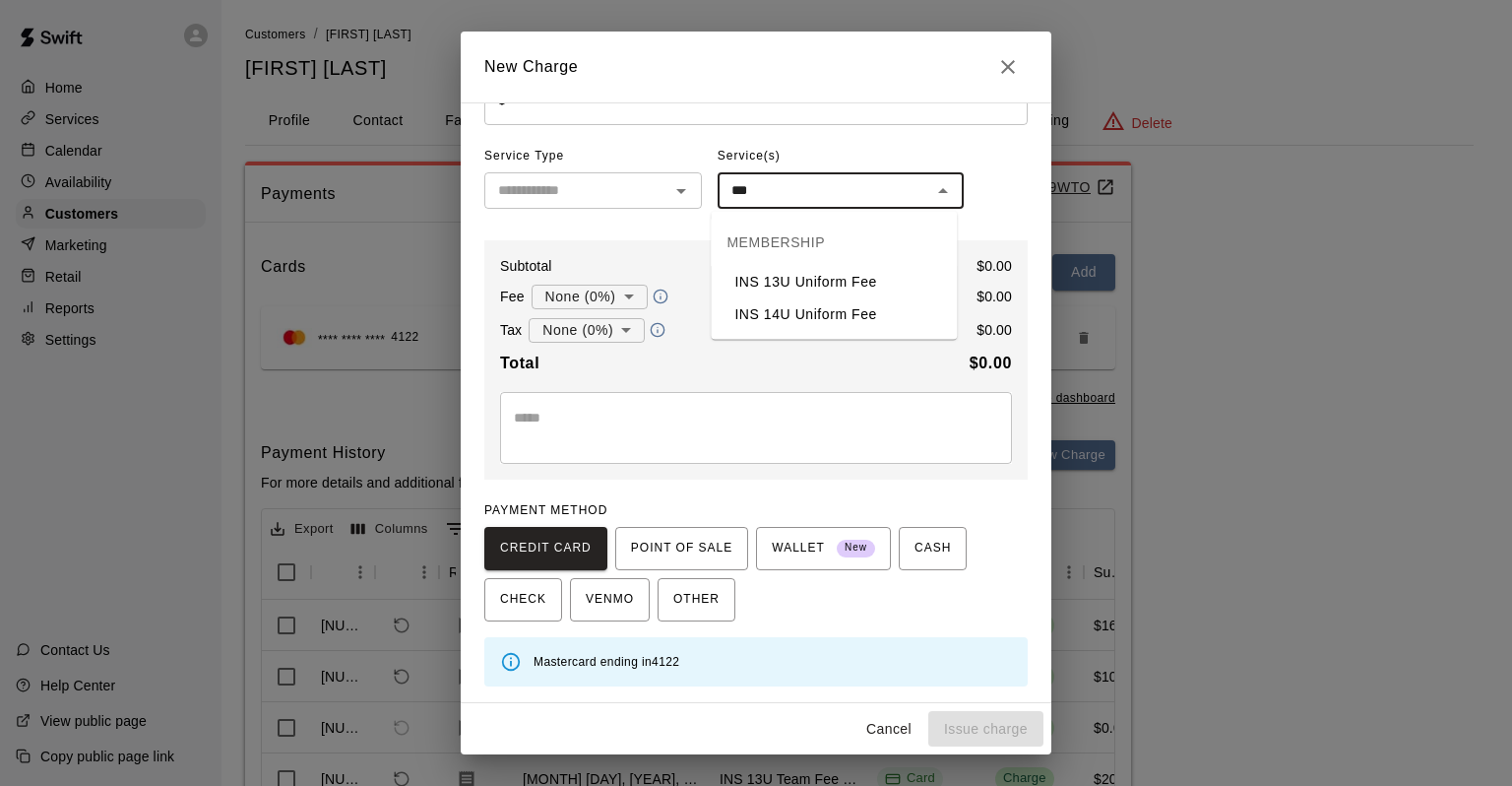 click on "INS 13U Uniform Fee" at bounding box center (834, 282) 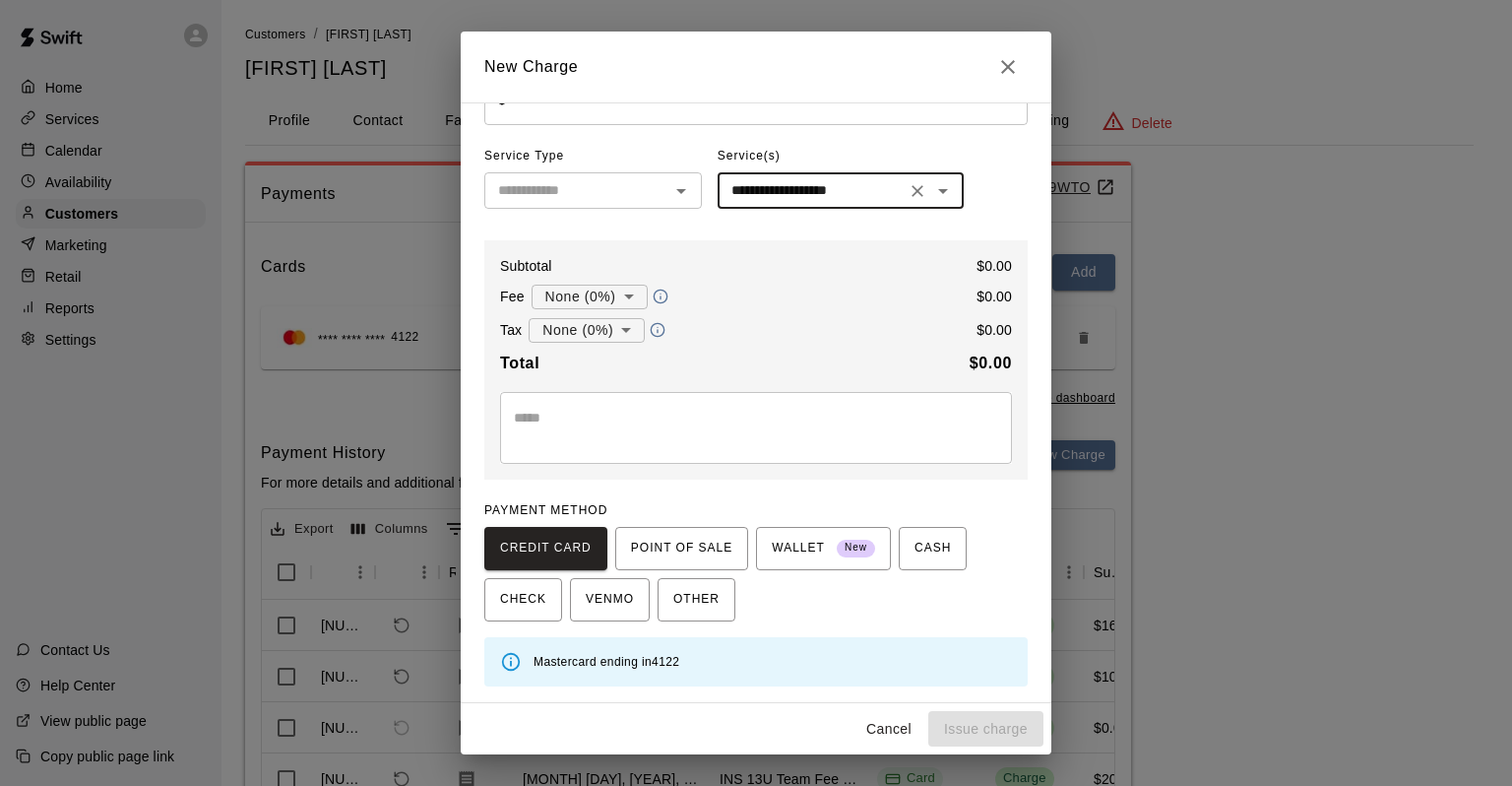 type on "**********" 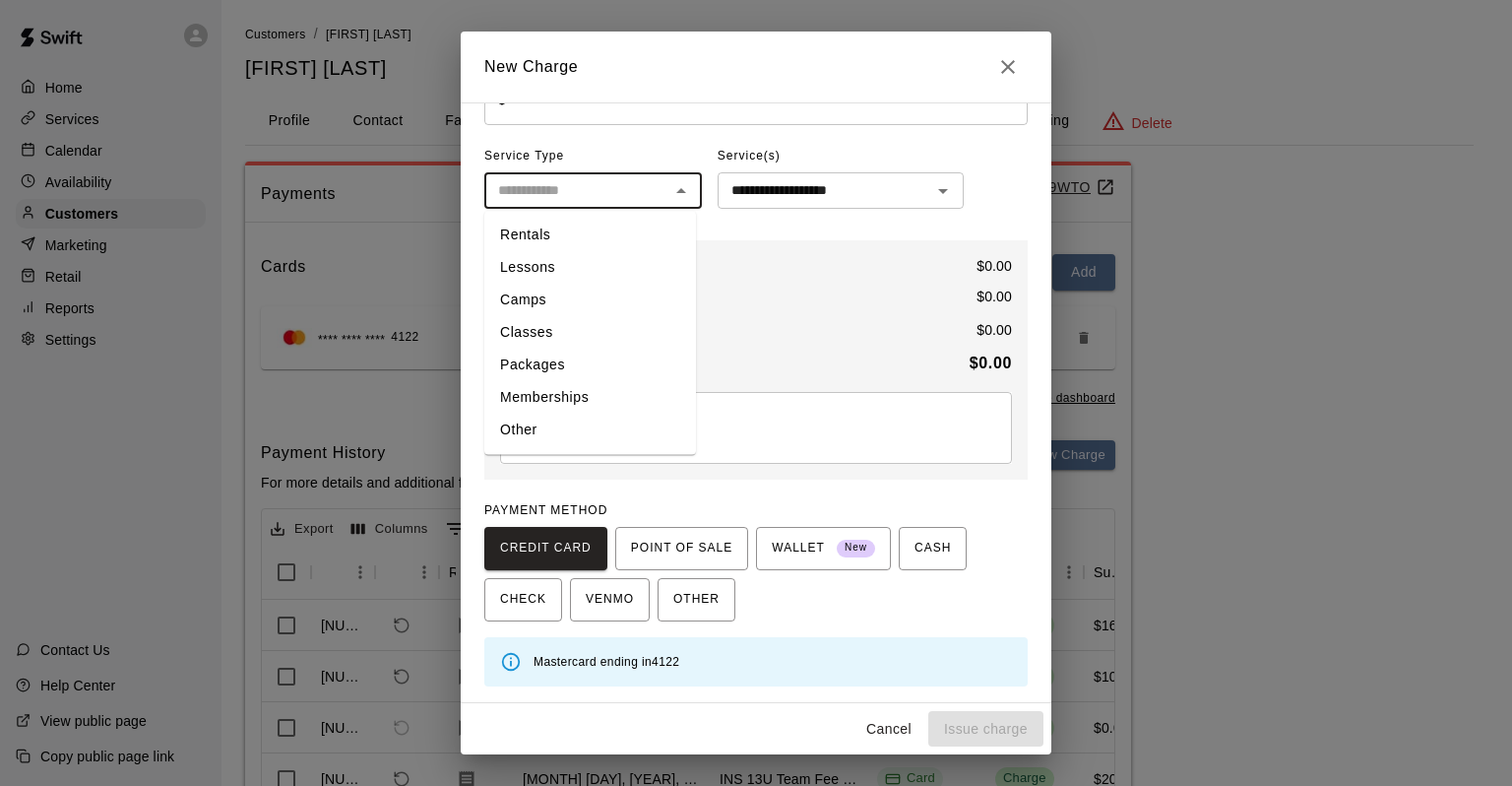 click on "Memberships" at bounding box center [590, 397] 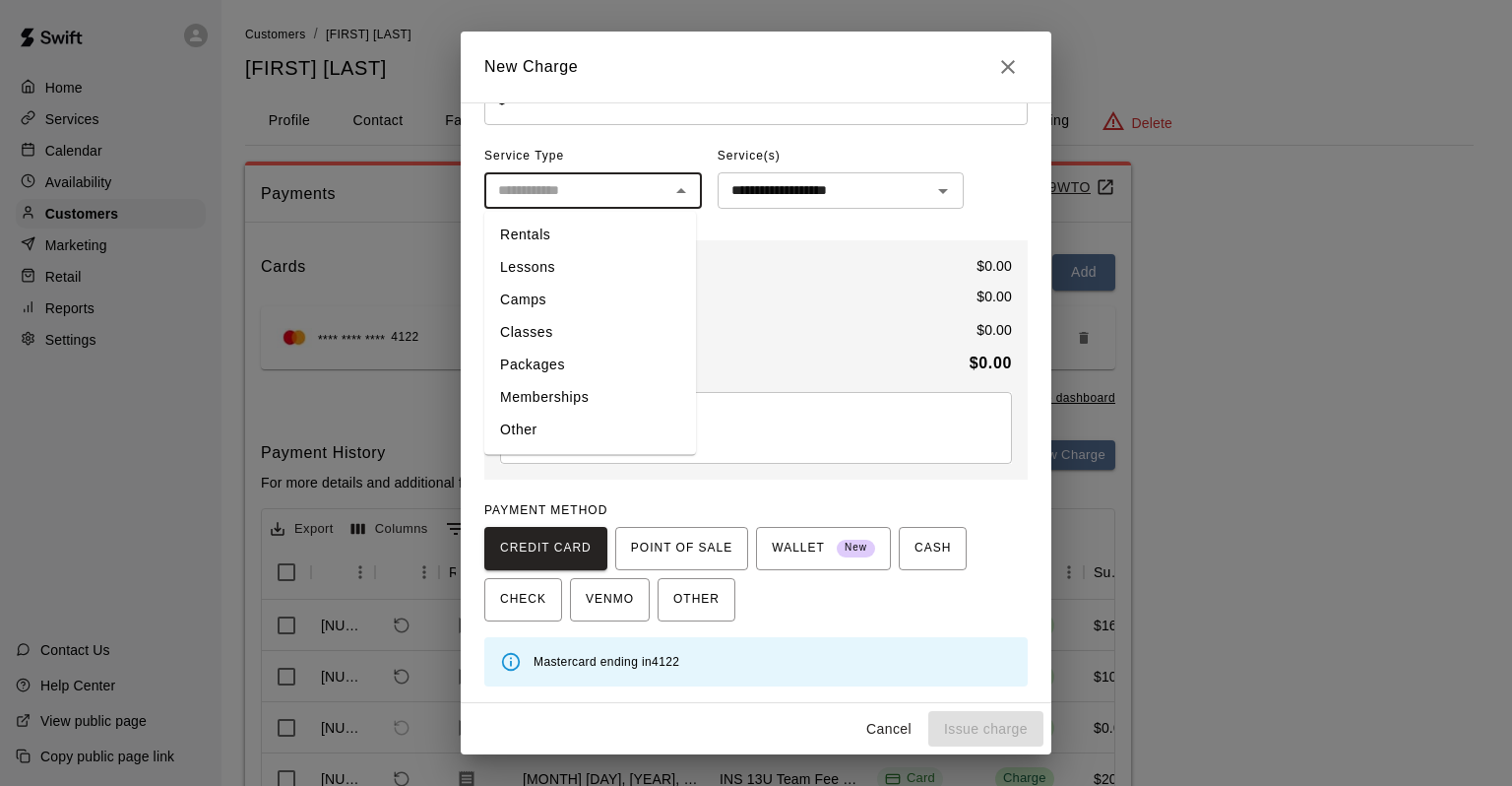 type 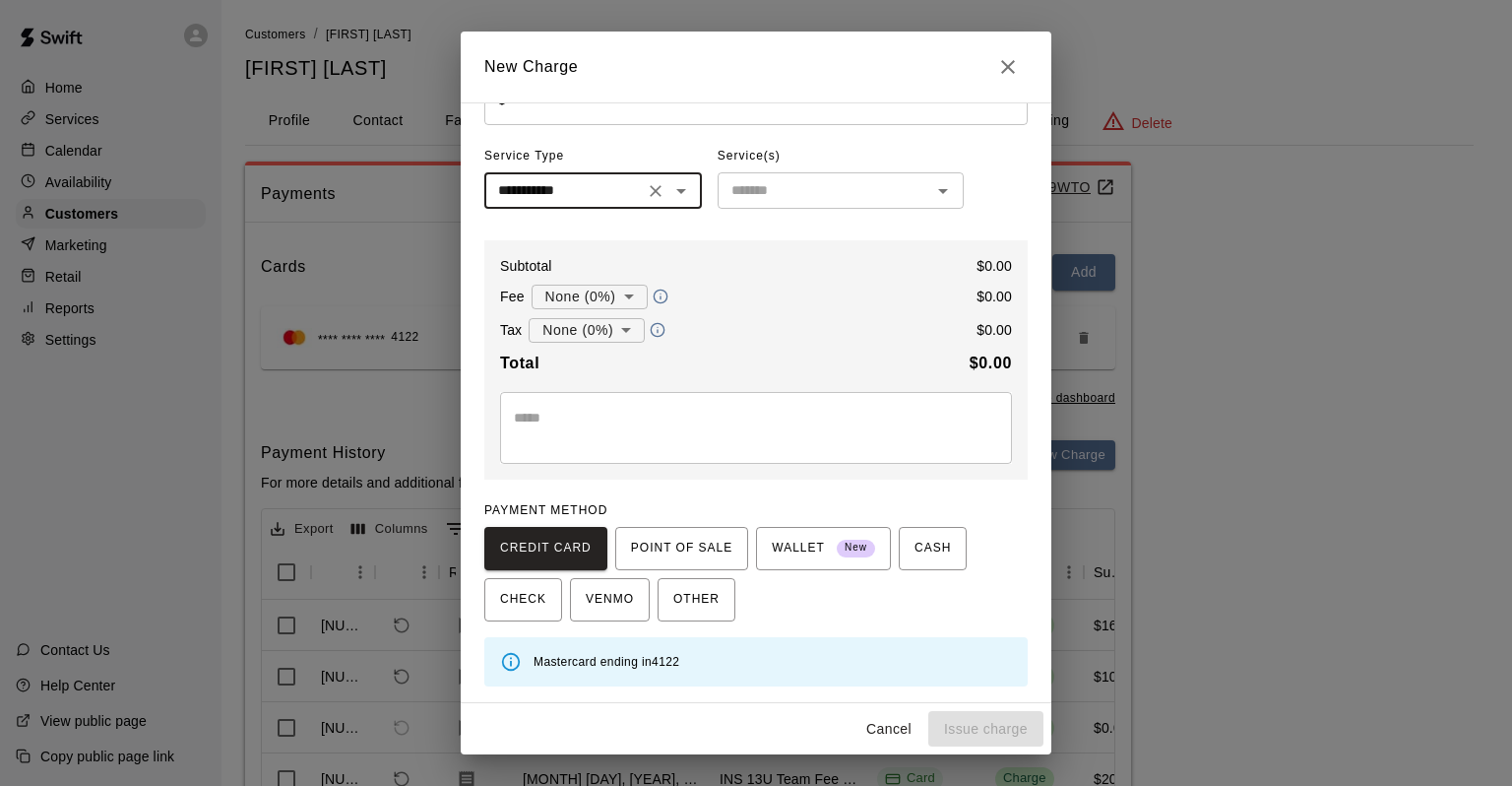 click on "**********" at bounding box center [593, 190] 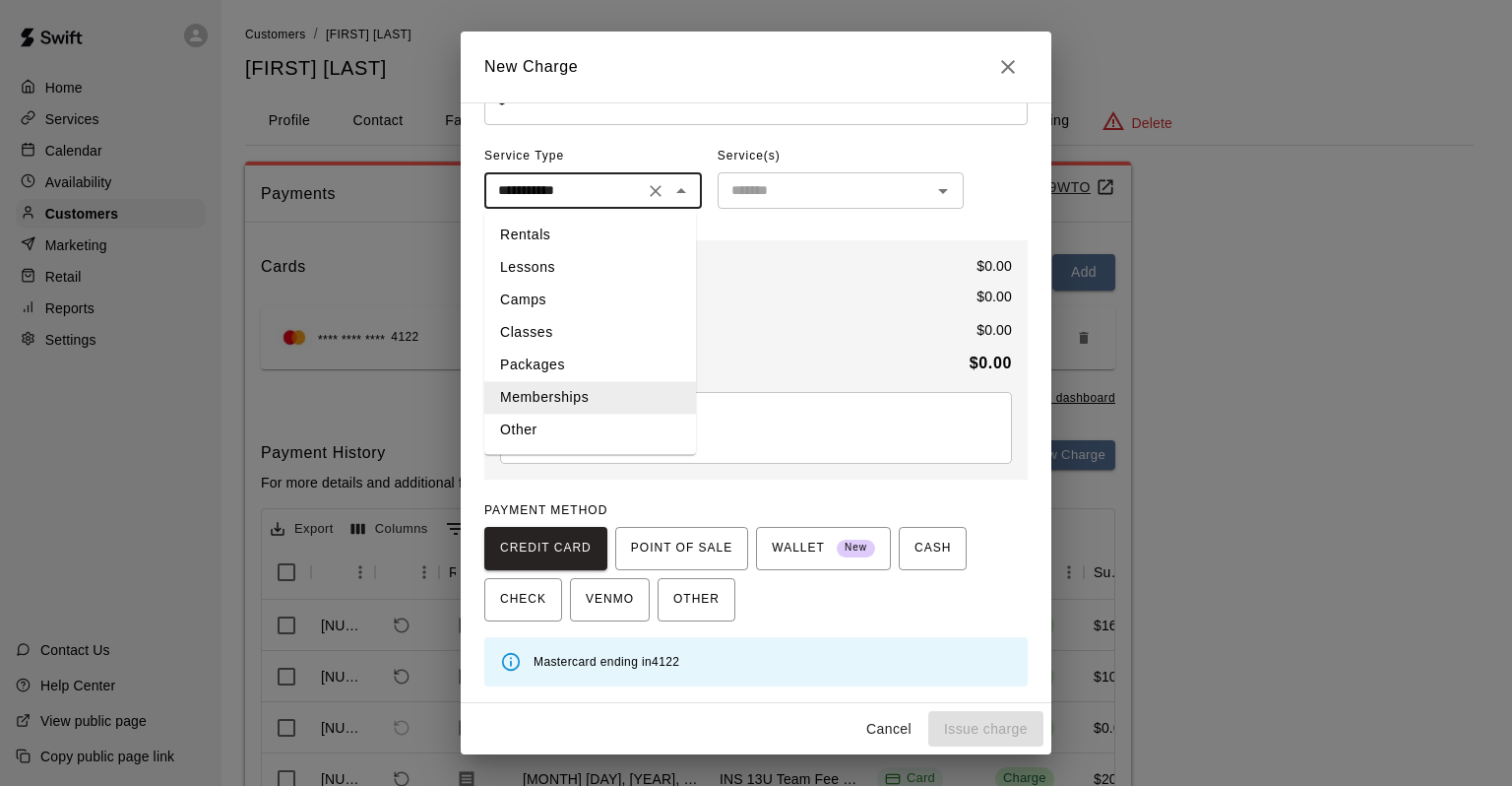 click on "Other" at bounding box center [590, 429] 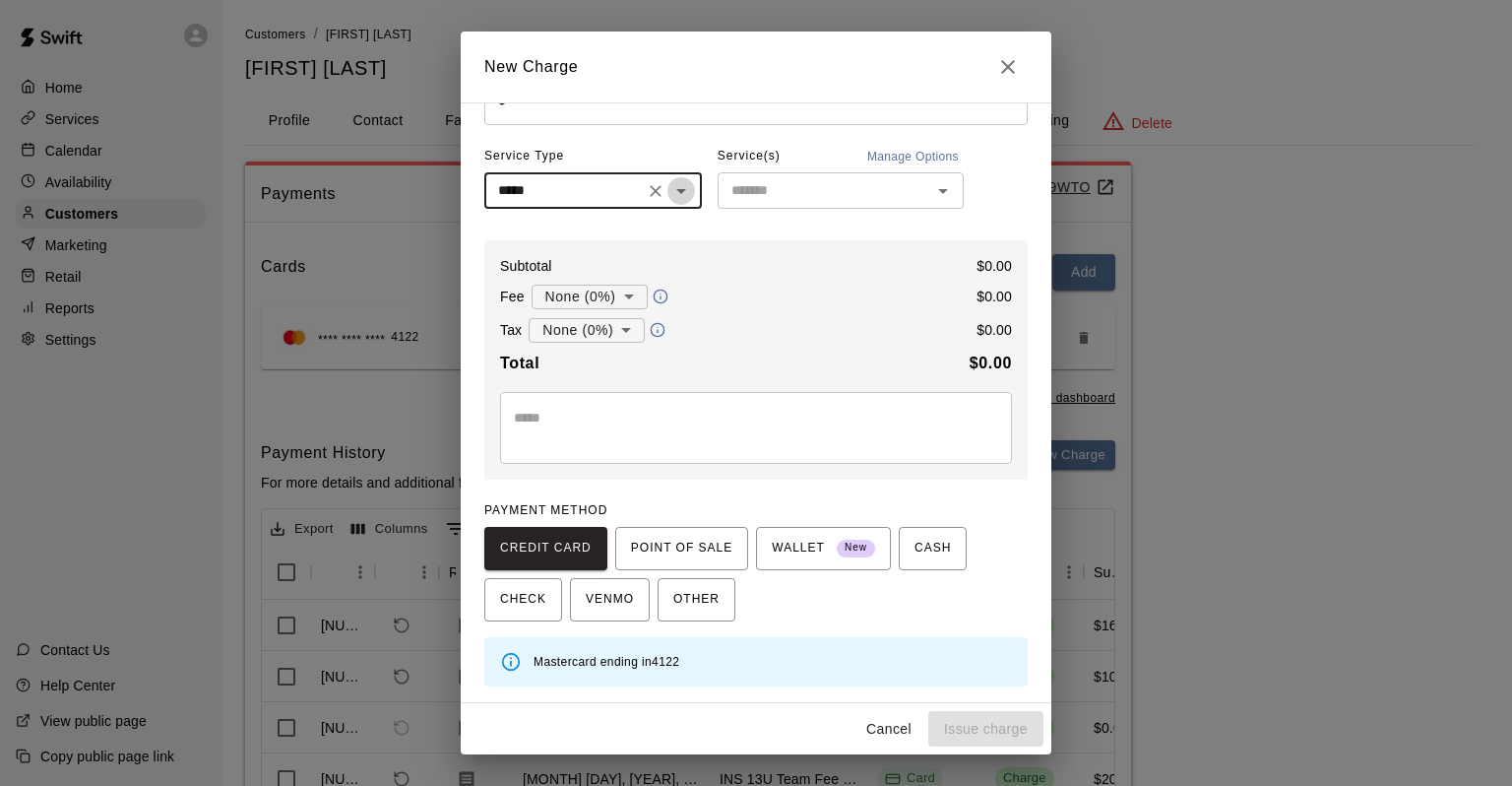 click 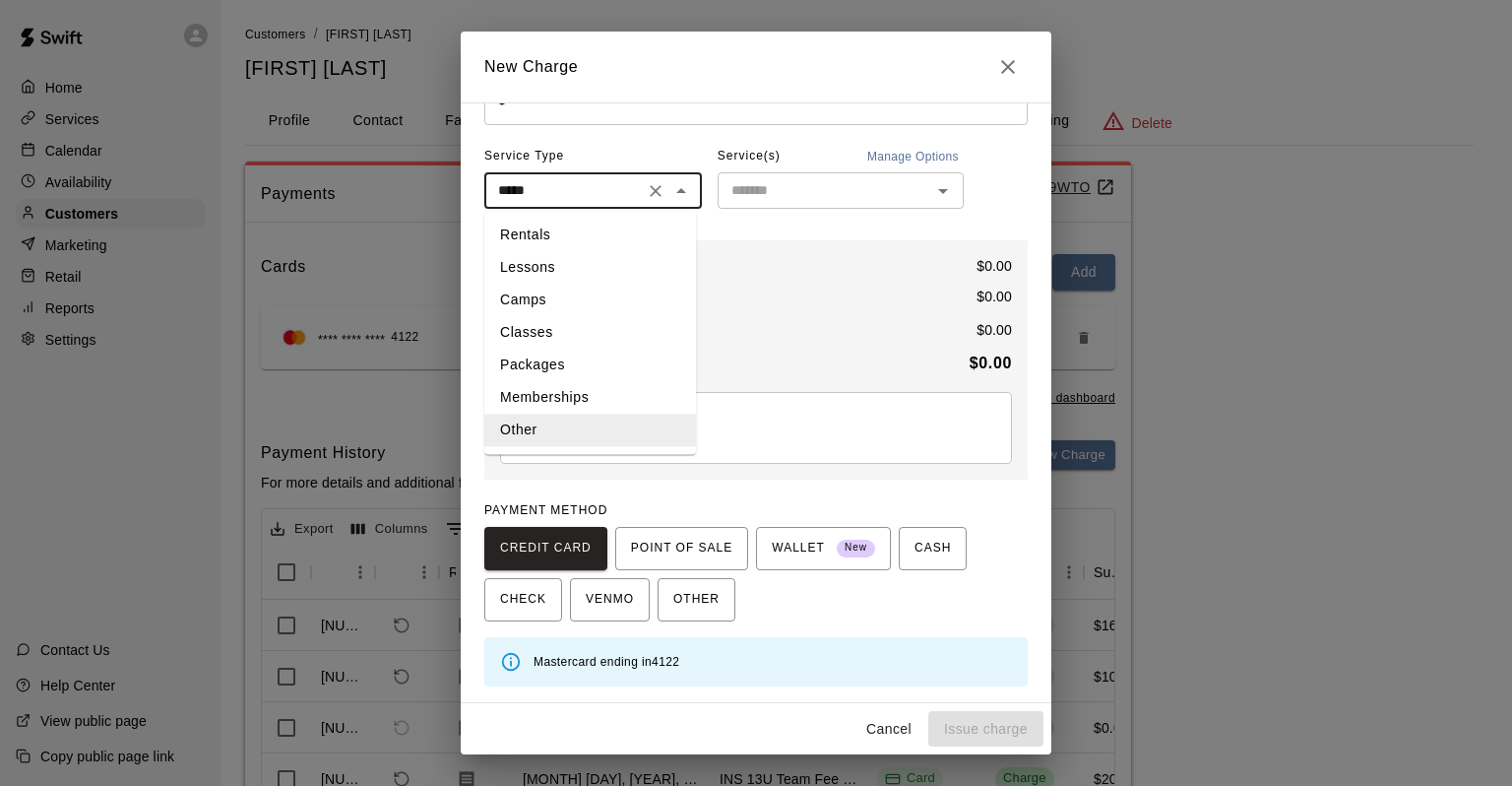click on "Lessons" at bounding box center (590, 267) 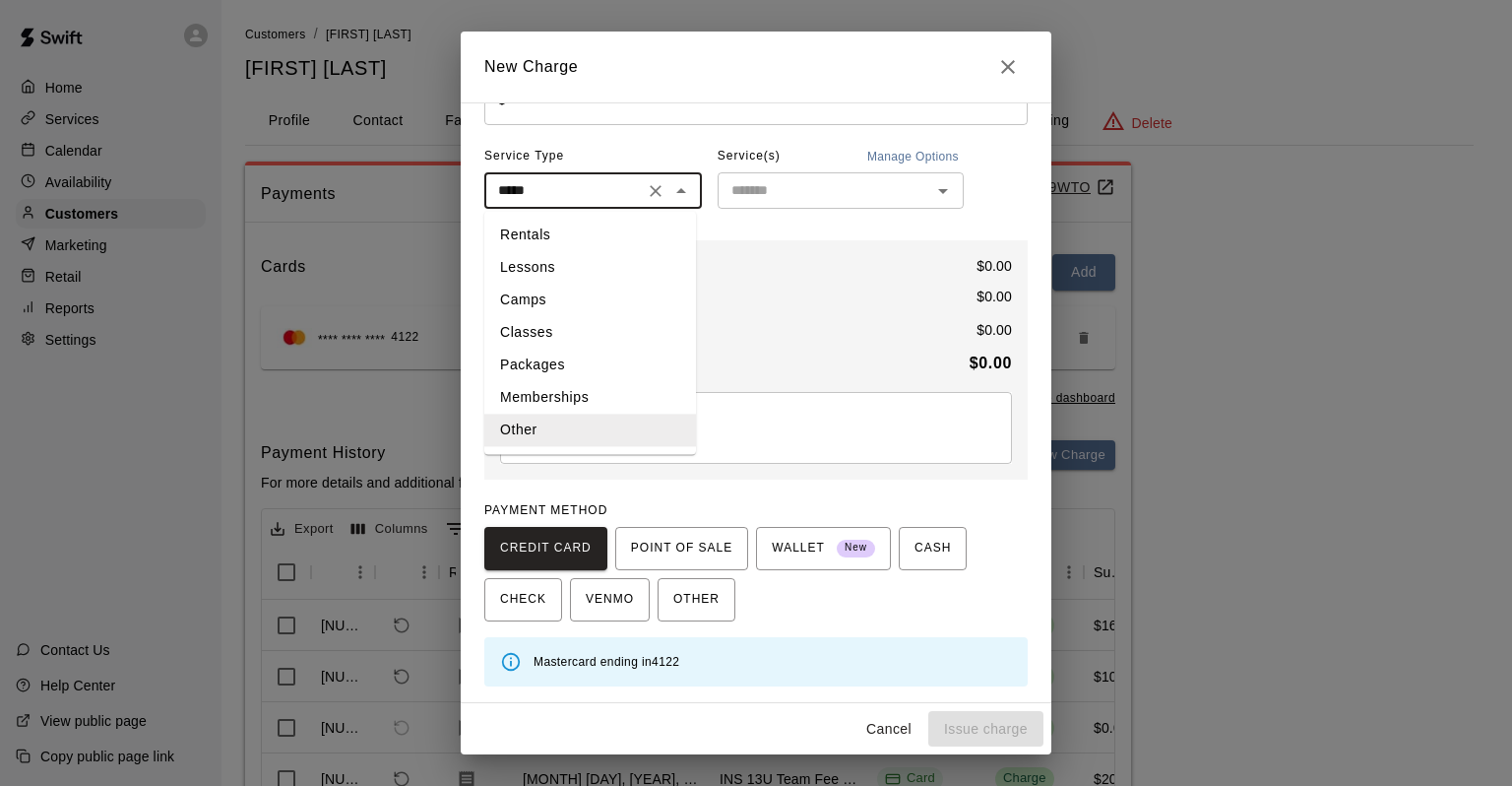 type on "*******" 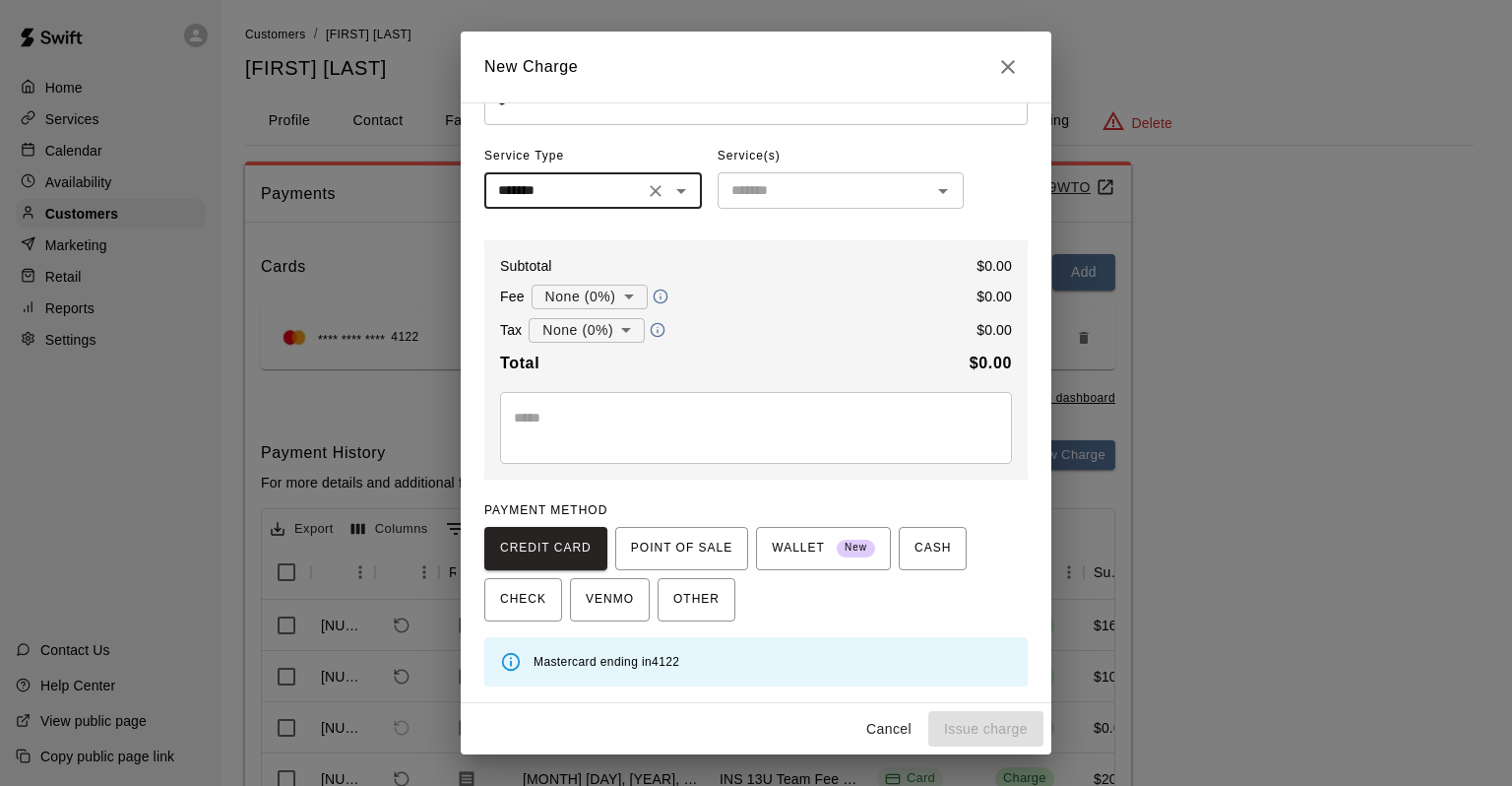 click 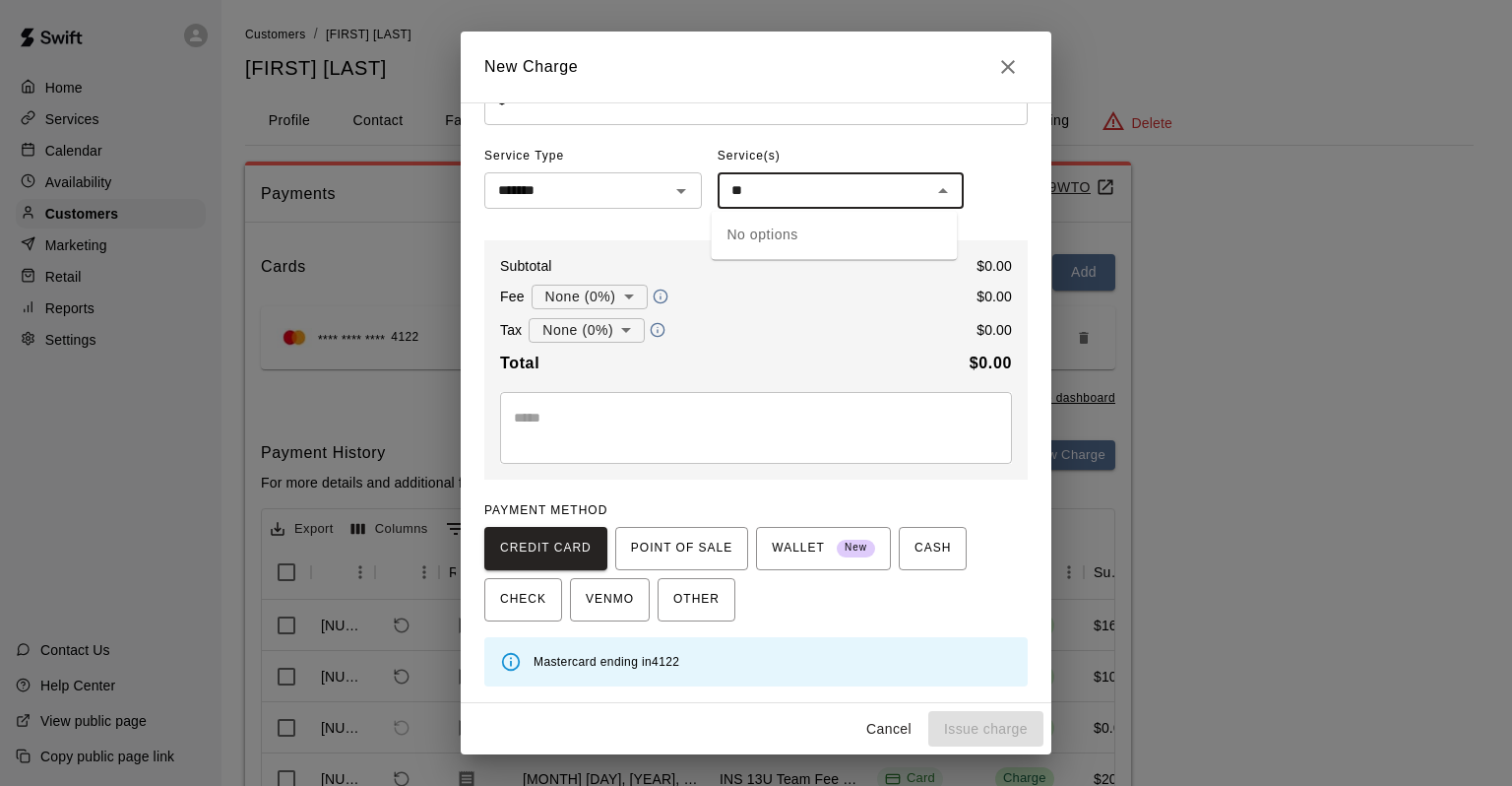 type on "*" 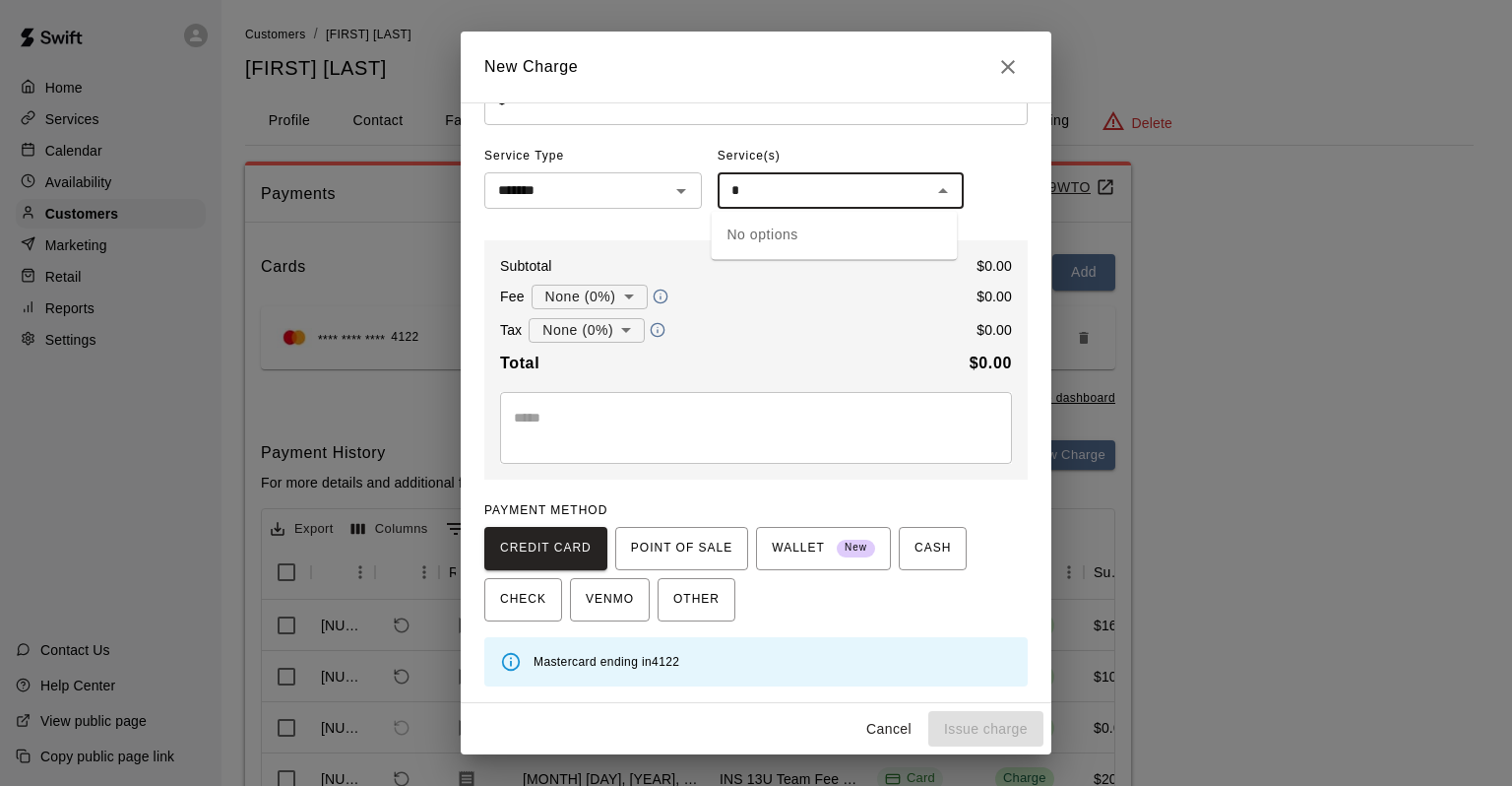 type 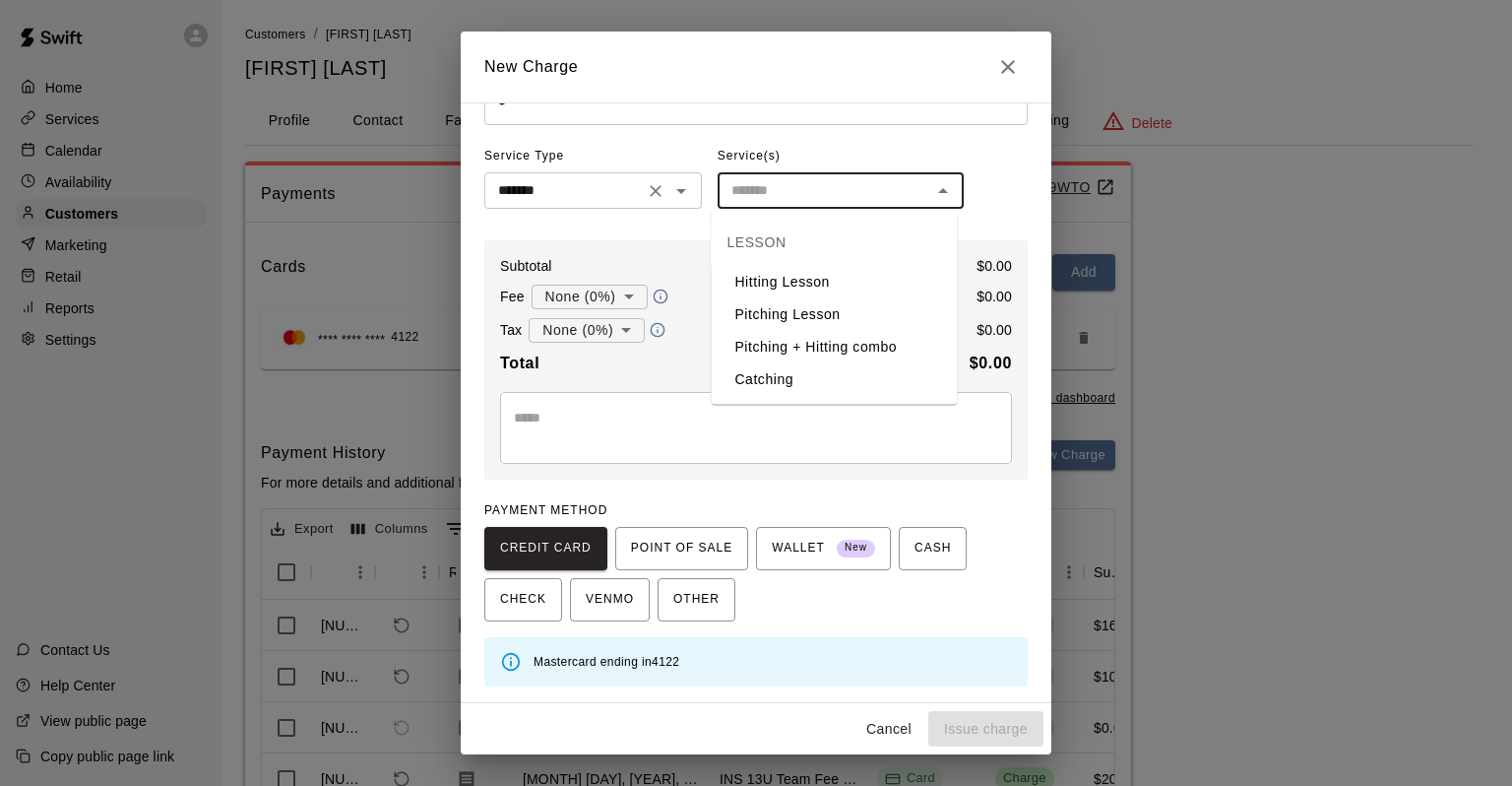 click 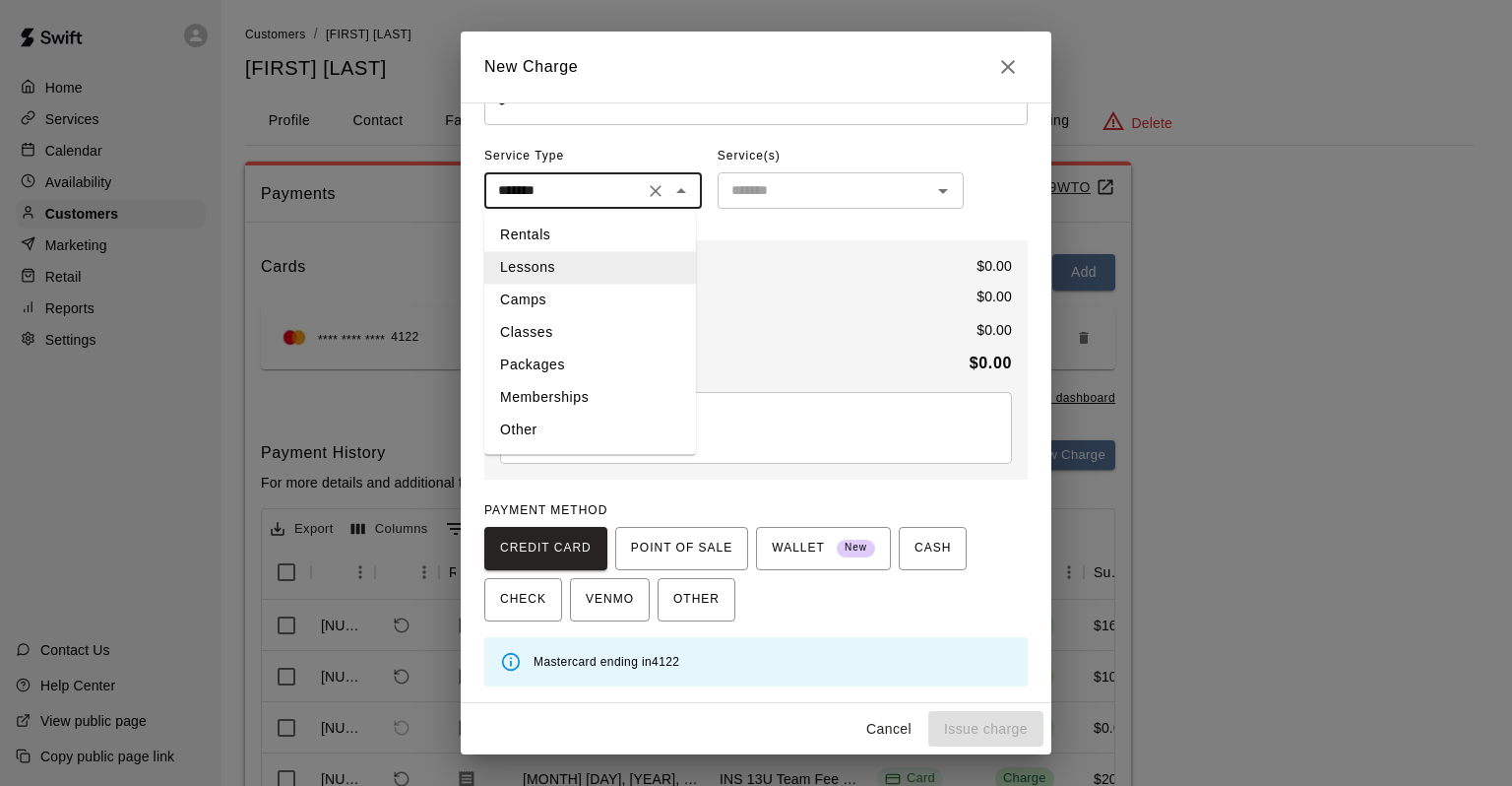 click on "Memberships" at bounding box center (590, 397) 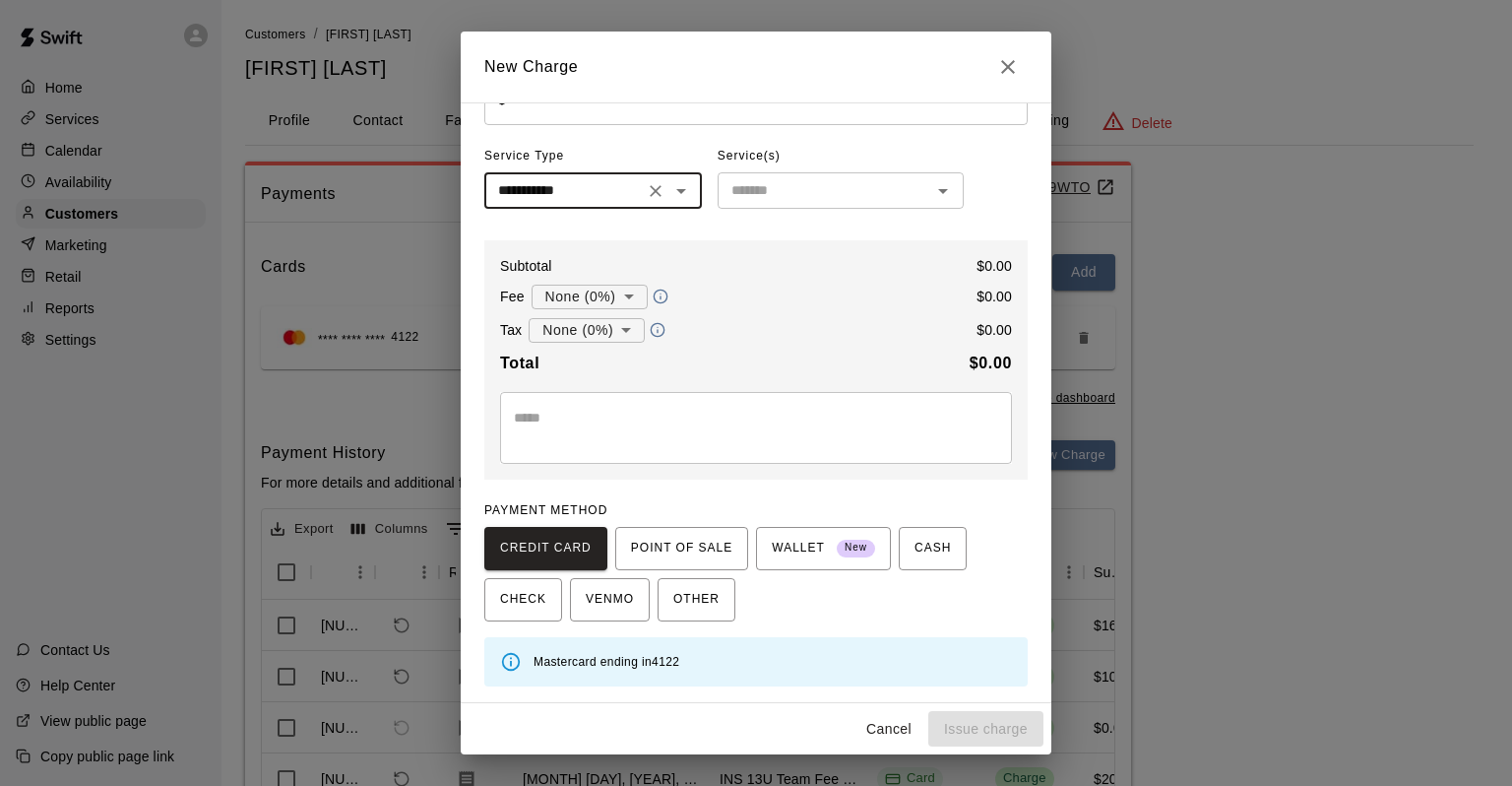 click at bounding box center (824, 190) 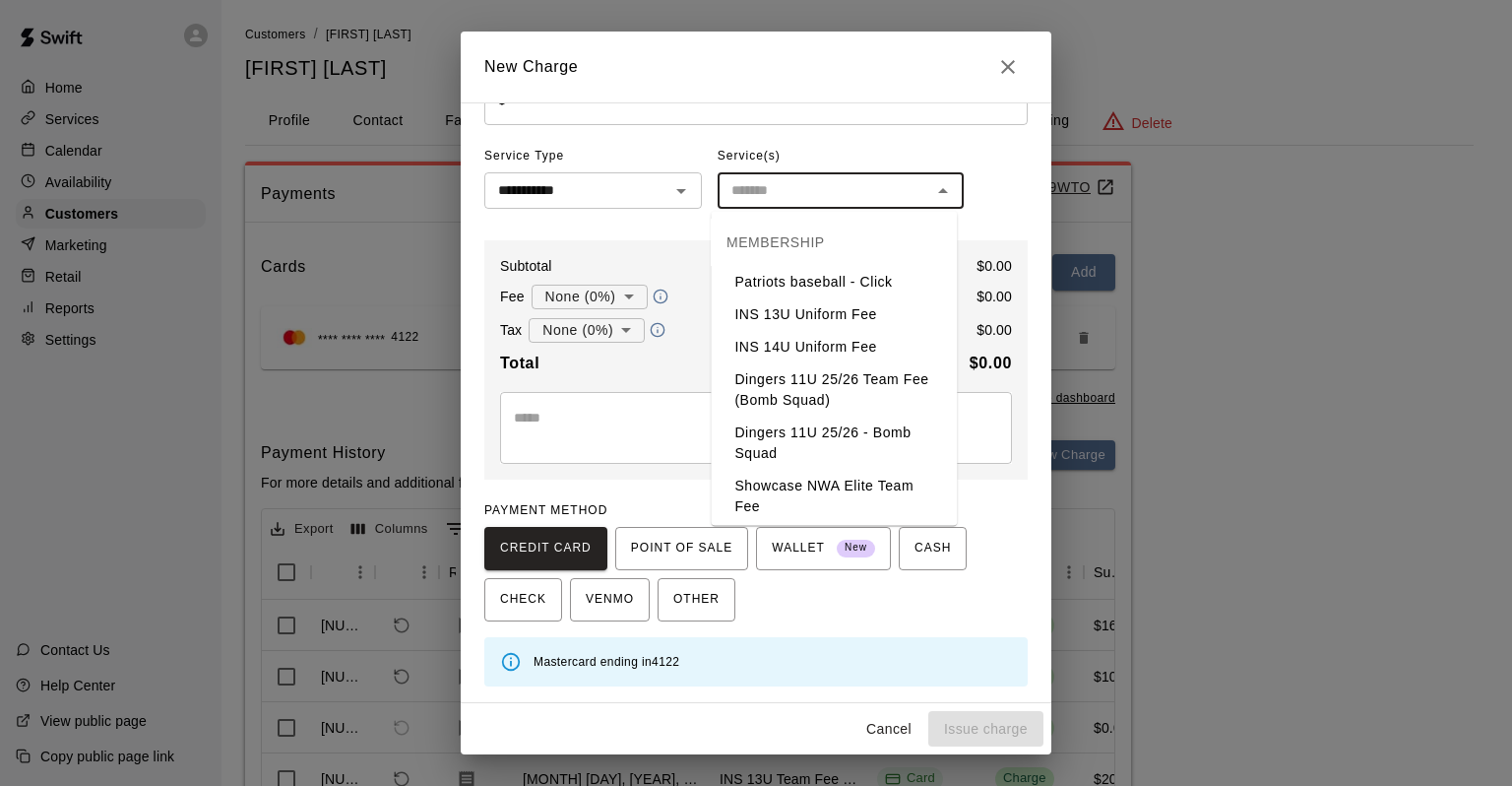 click on "INS 13U Uniform Fee" at bounding box center [834, 314] 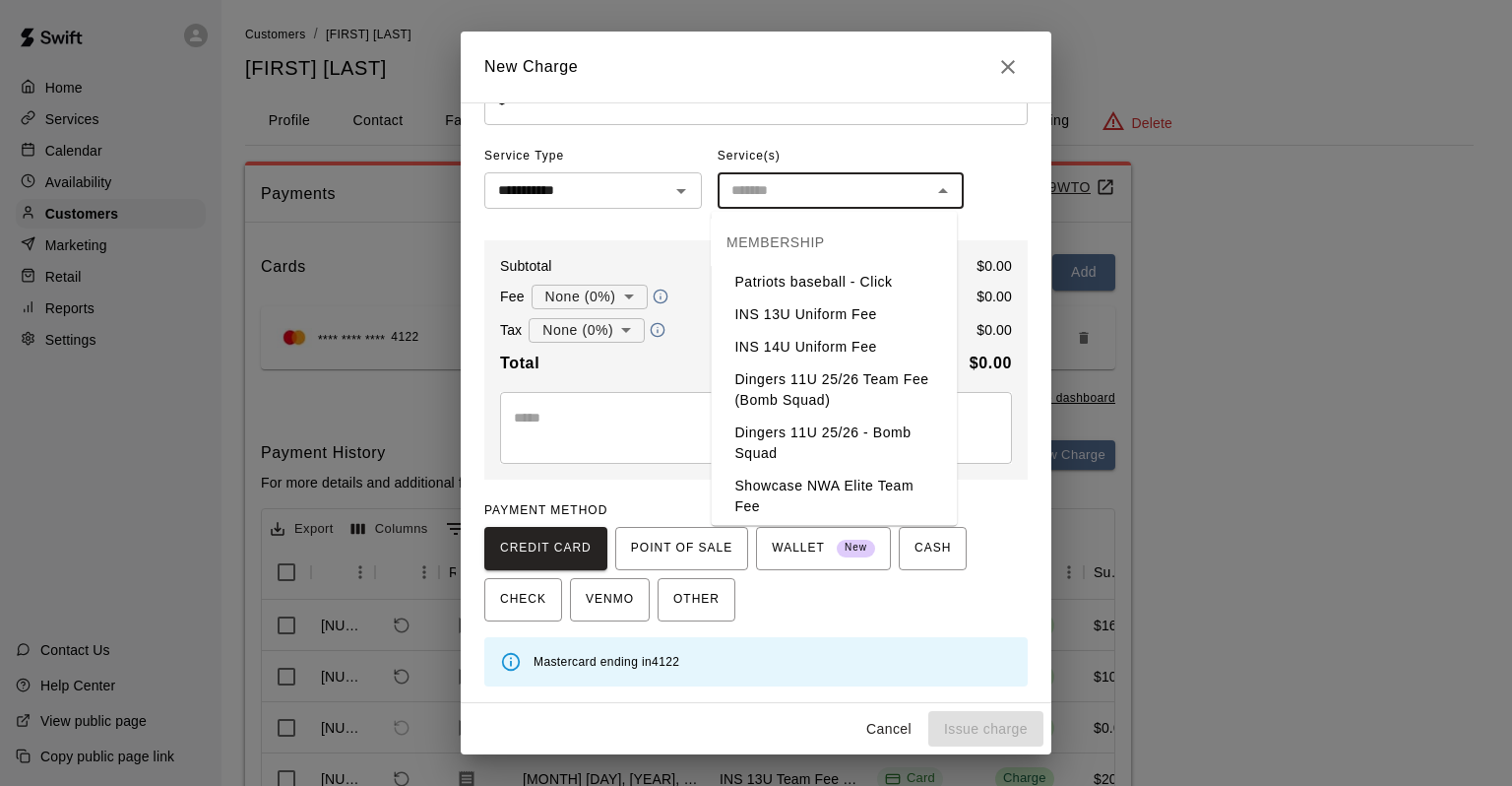 type on "**********" 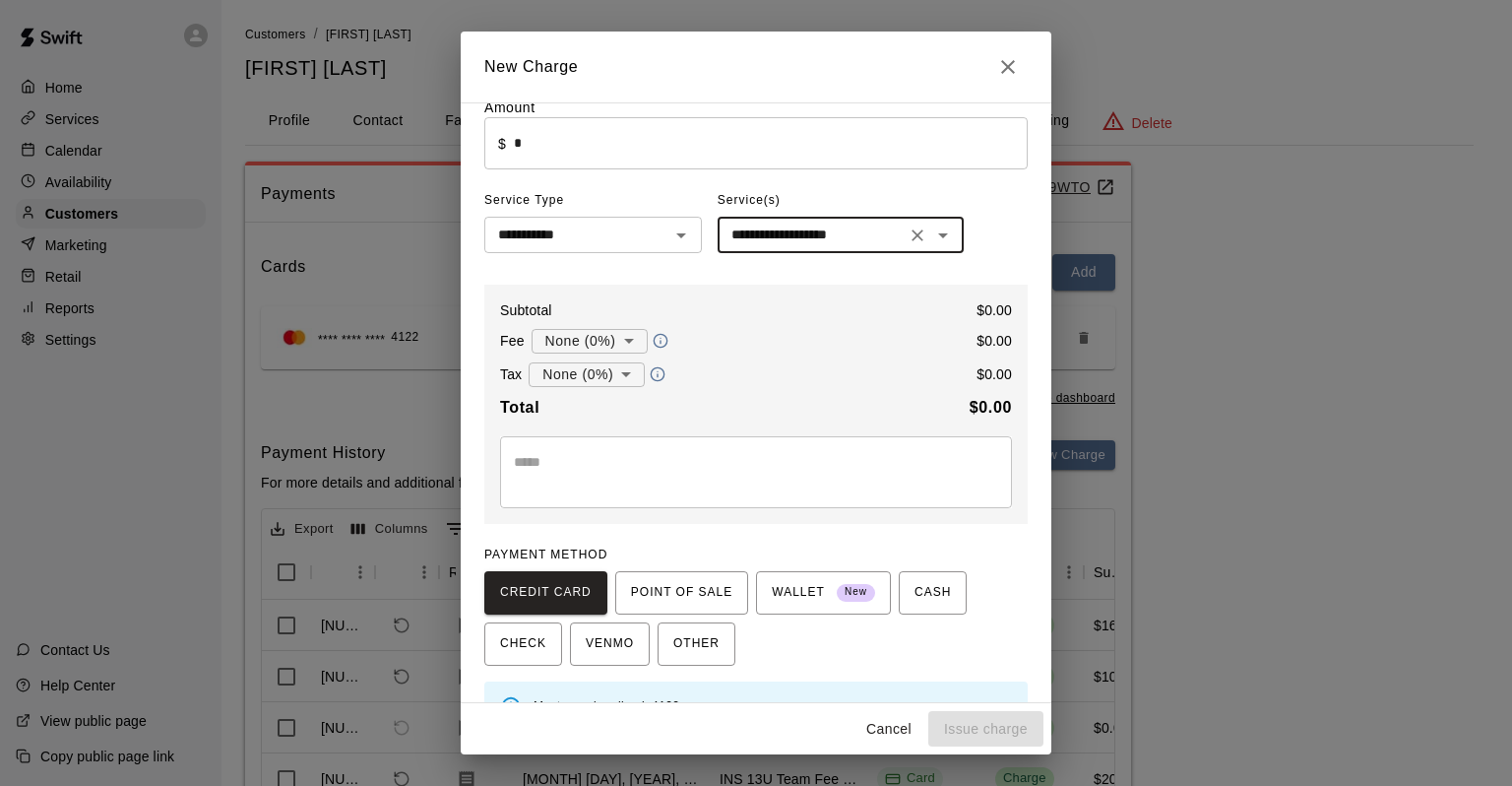 scroll, scrollTop: 0, scrollLeft: 0, axis: both 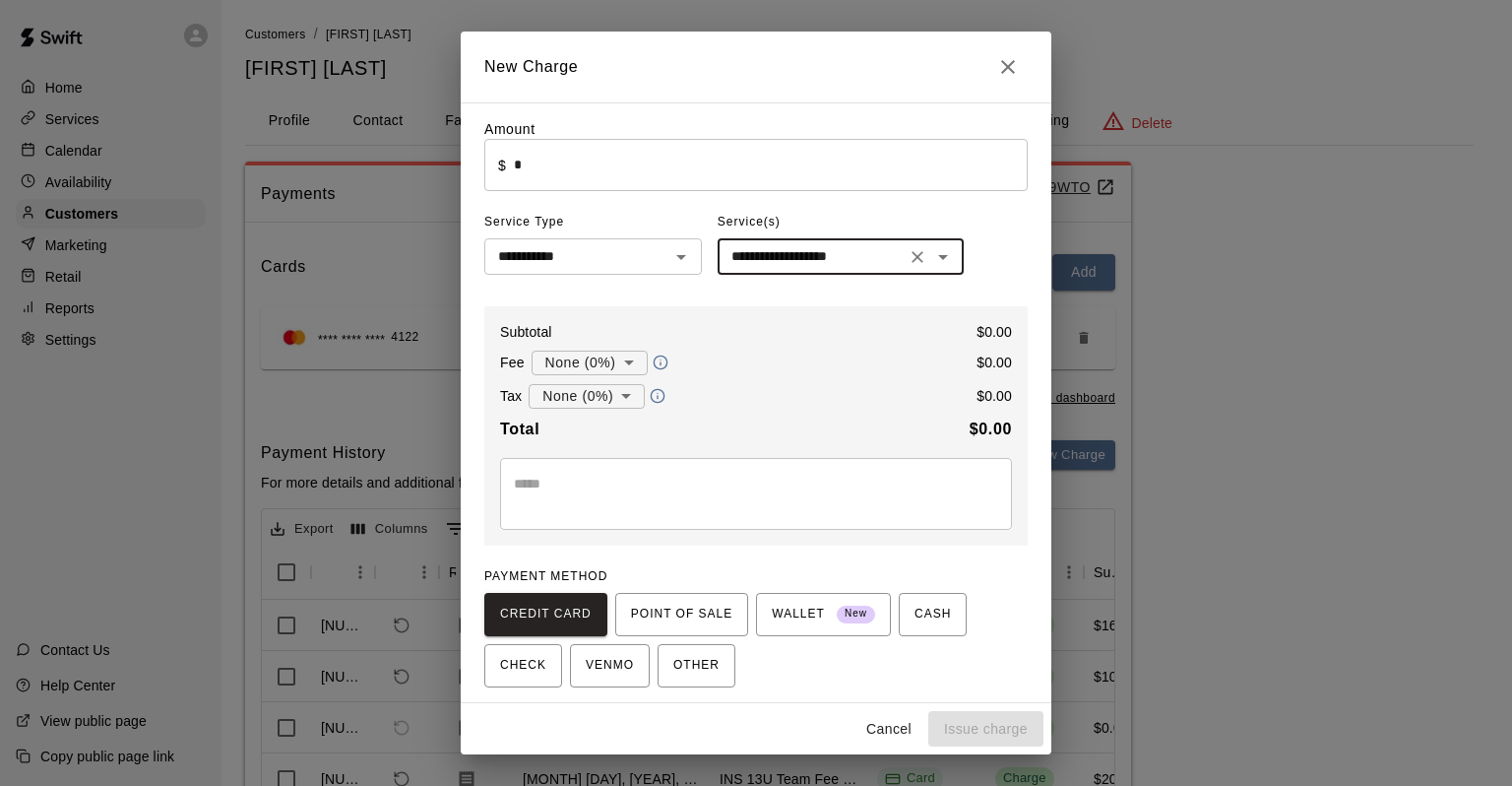 click on "*" at bounding box center (771, 164) 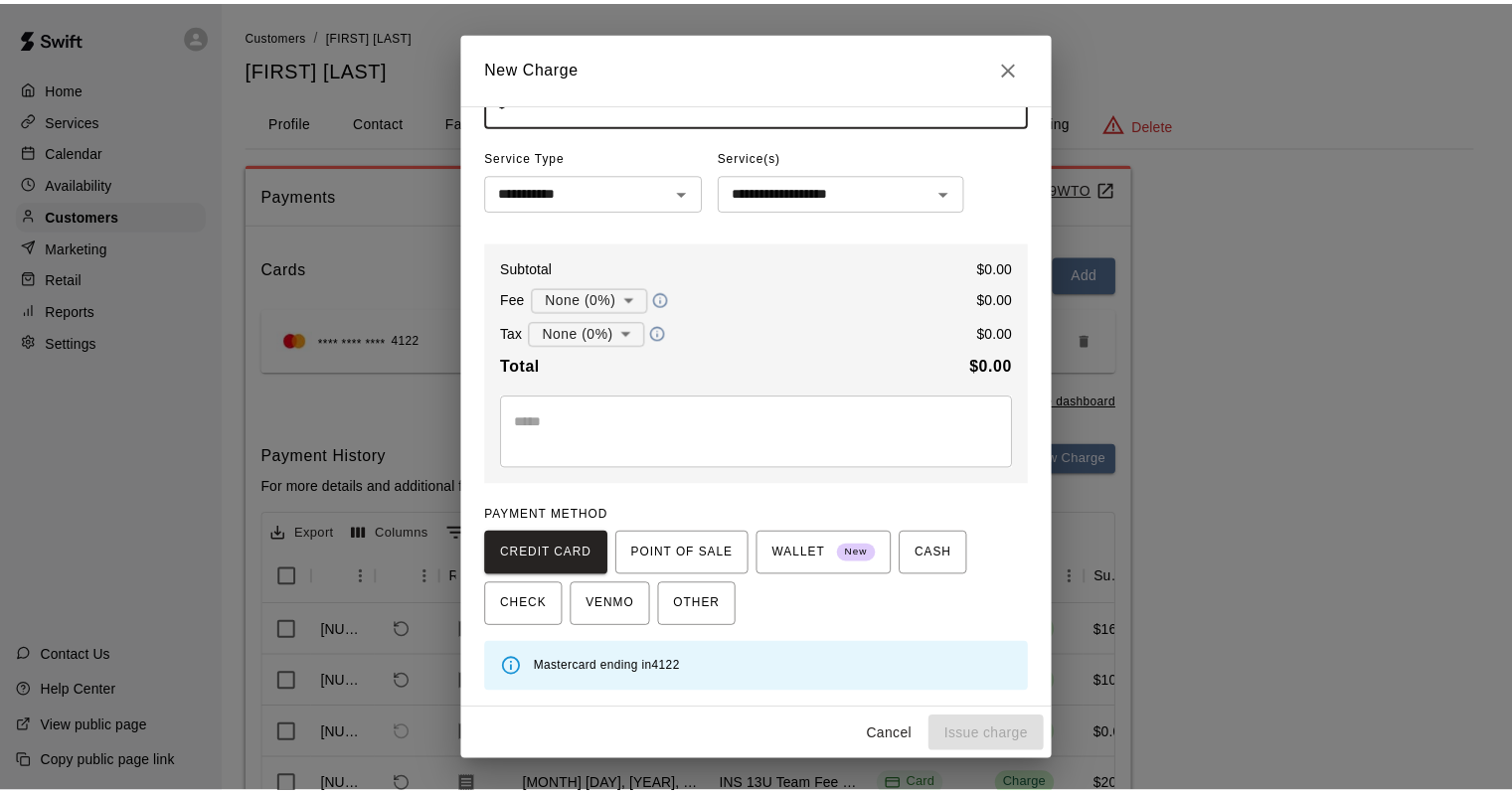 scroll, scrollTop: 0, scrollLeft: 0, axis: both 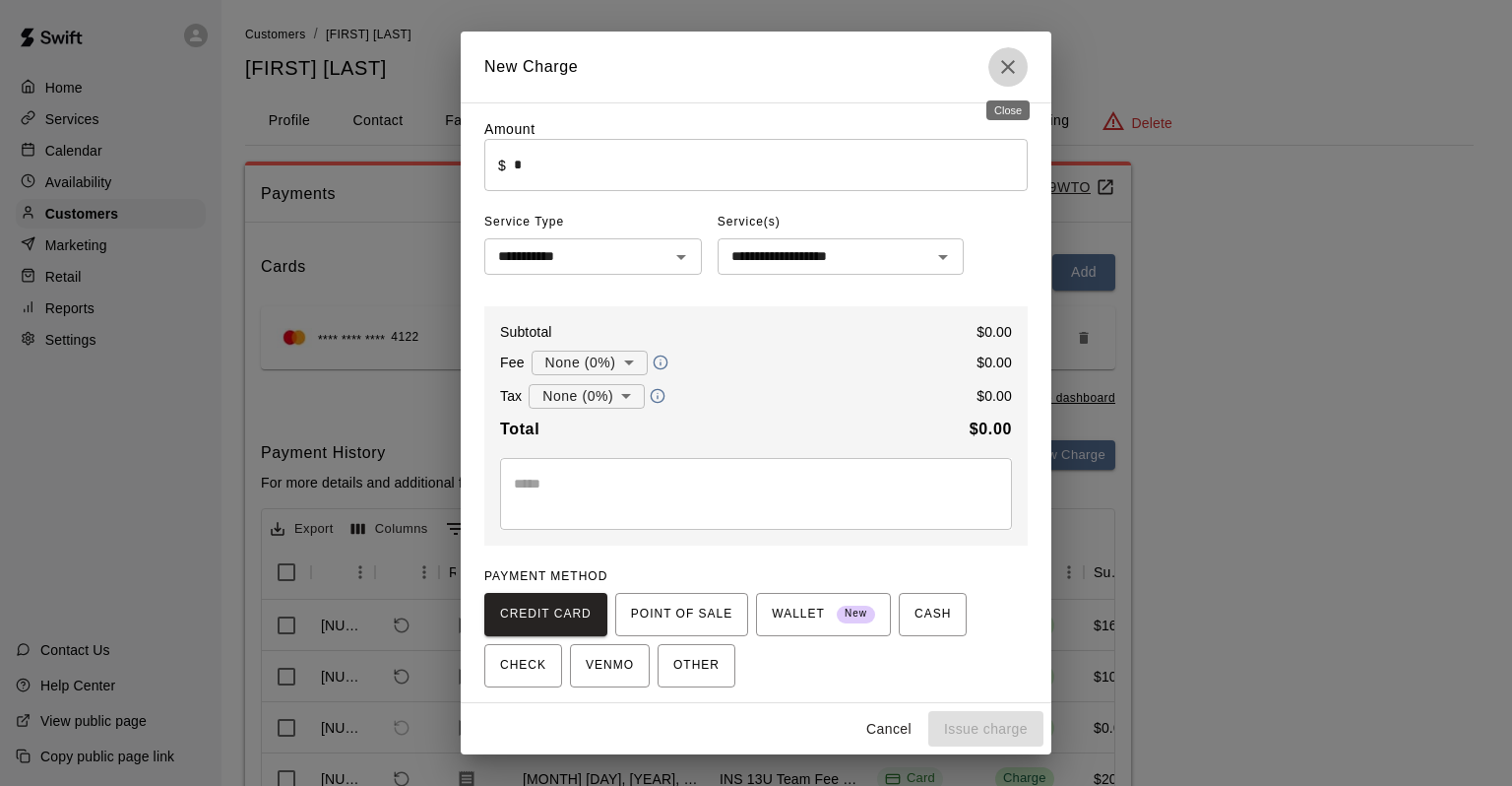 click 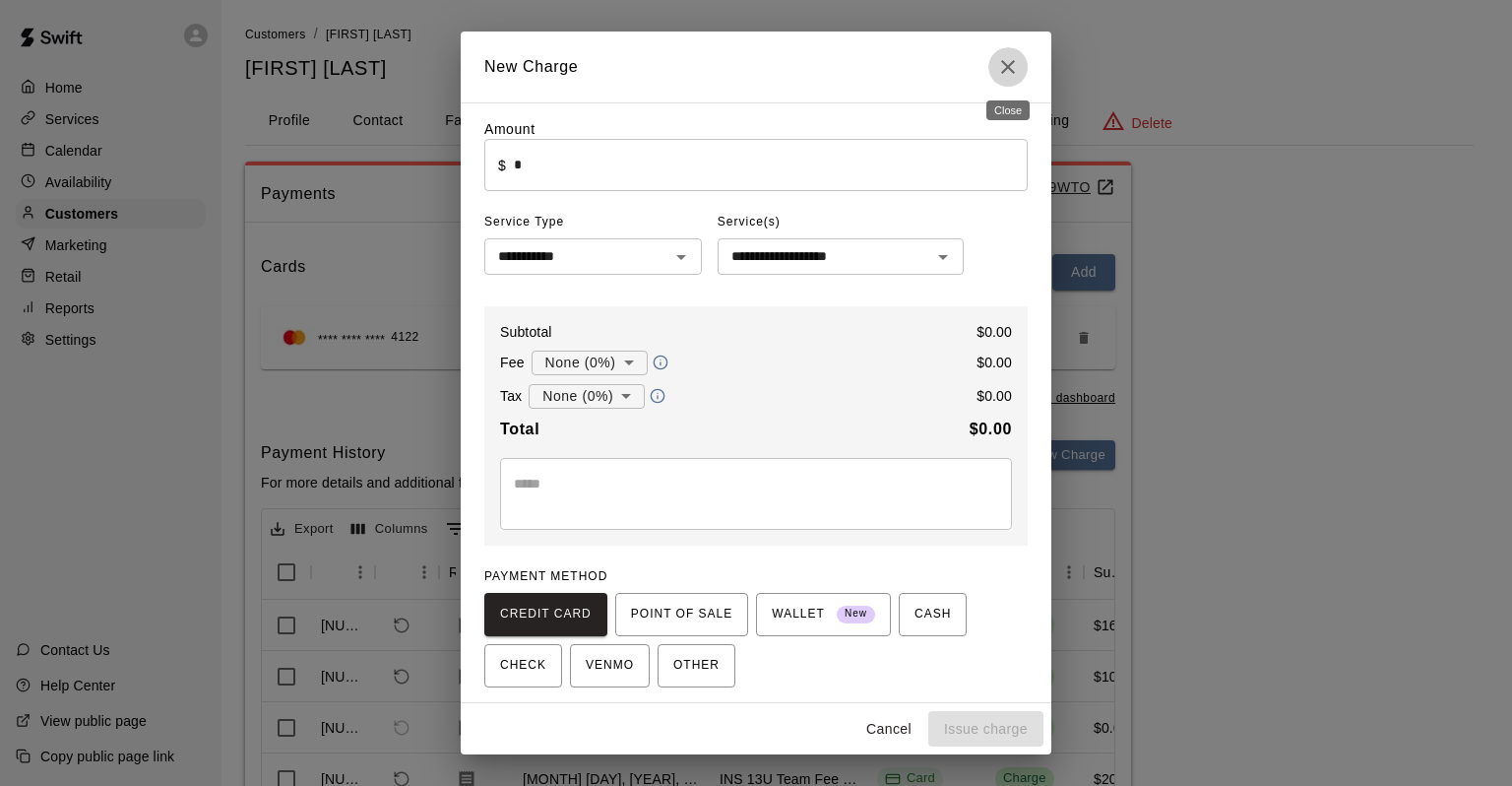 type 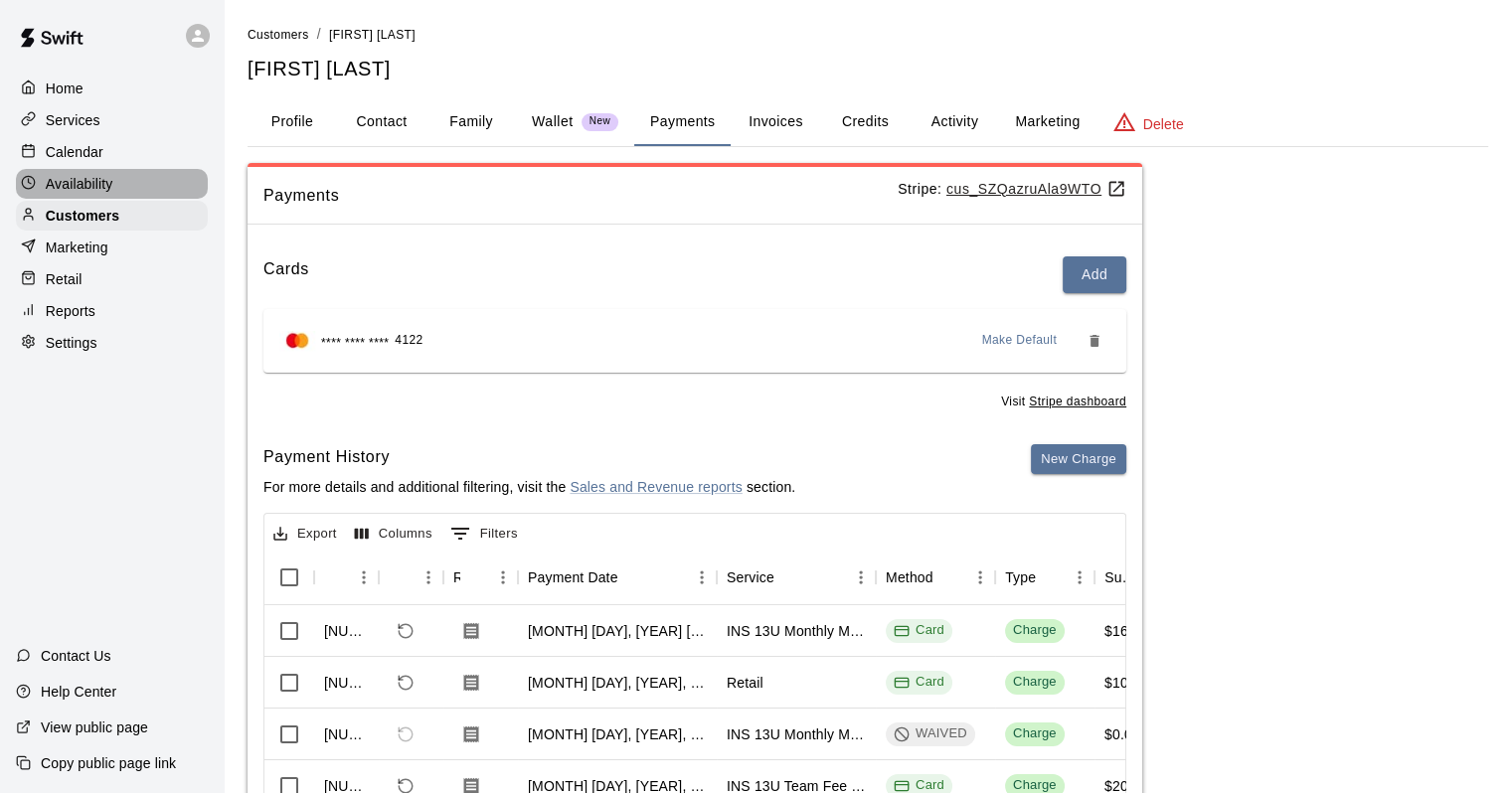 click on "Availability" at bounding box center (80, 184) 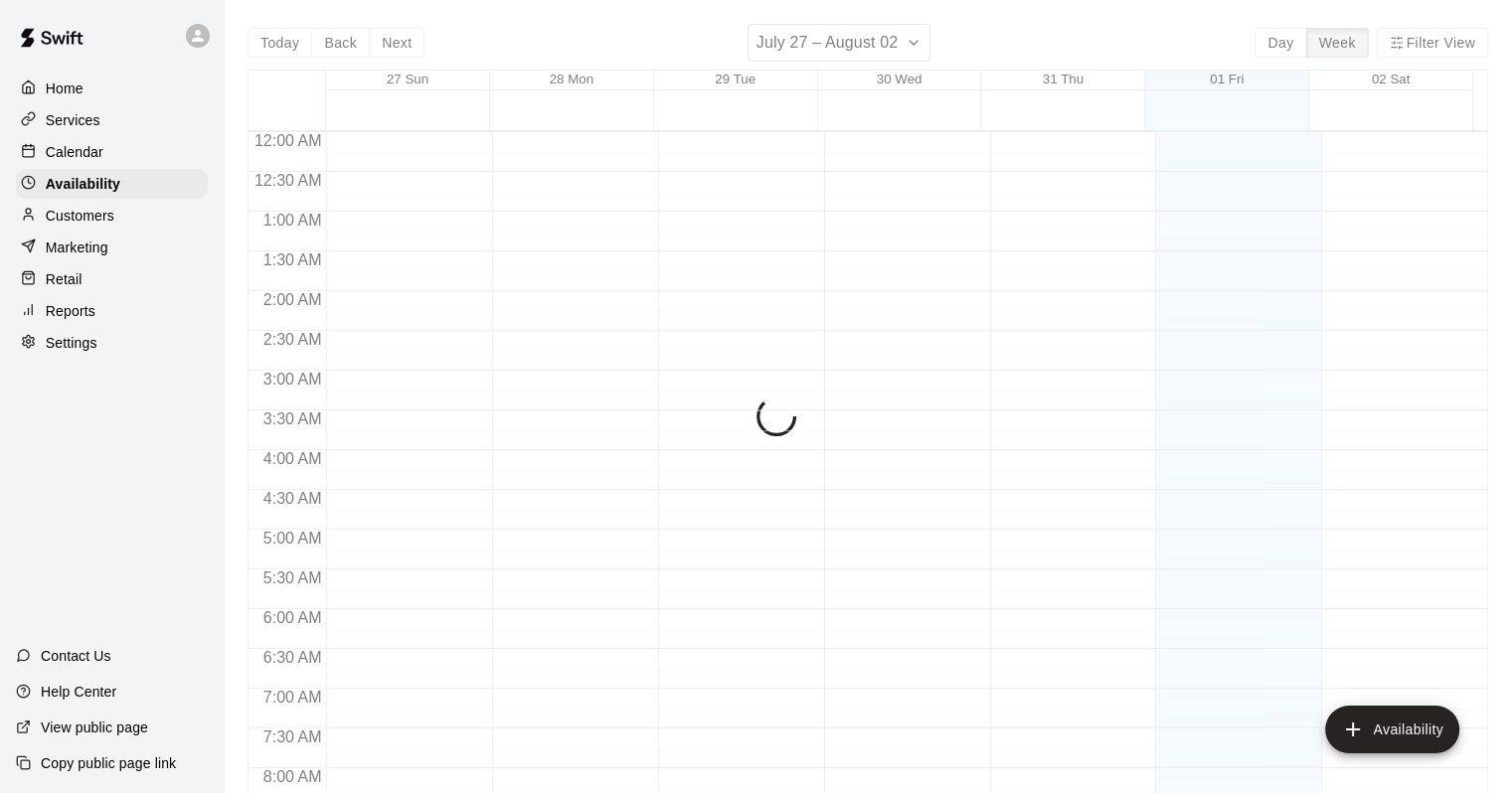 scroll, scrollTop: 1222, scrollLeft: 0, axis: vertical 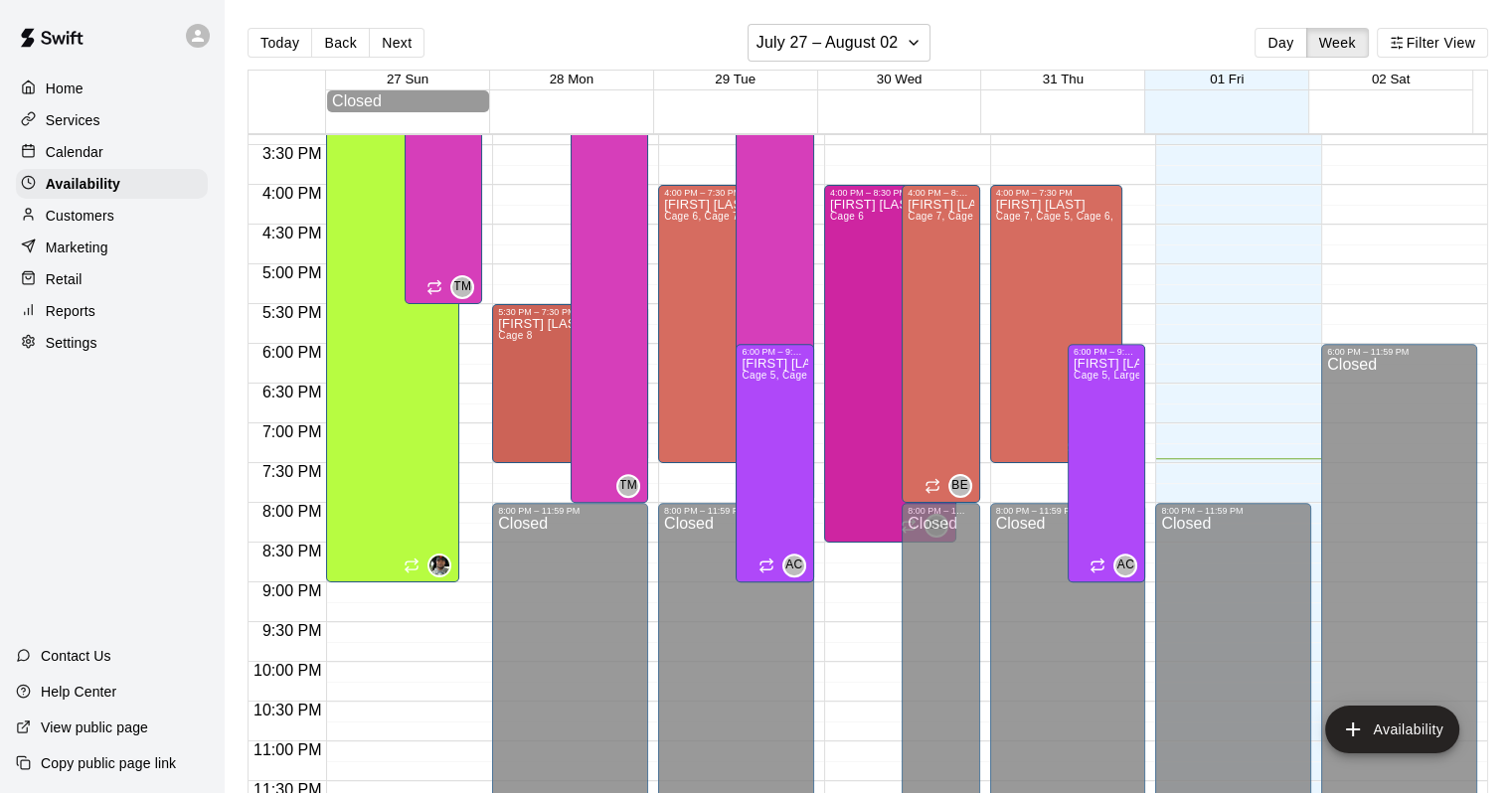 click on "Customers" at bounding box center [111, 216] 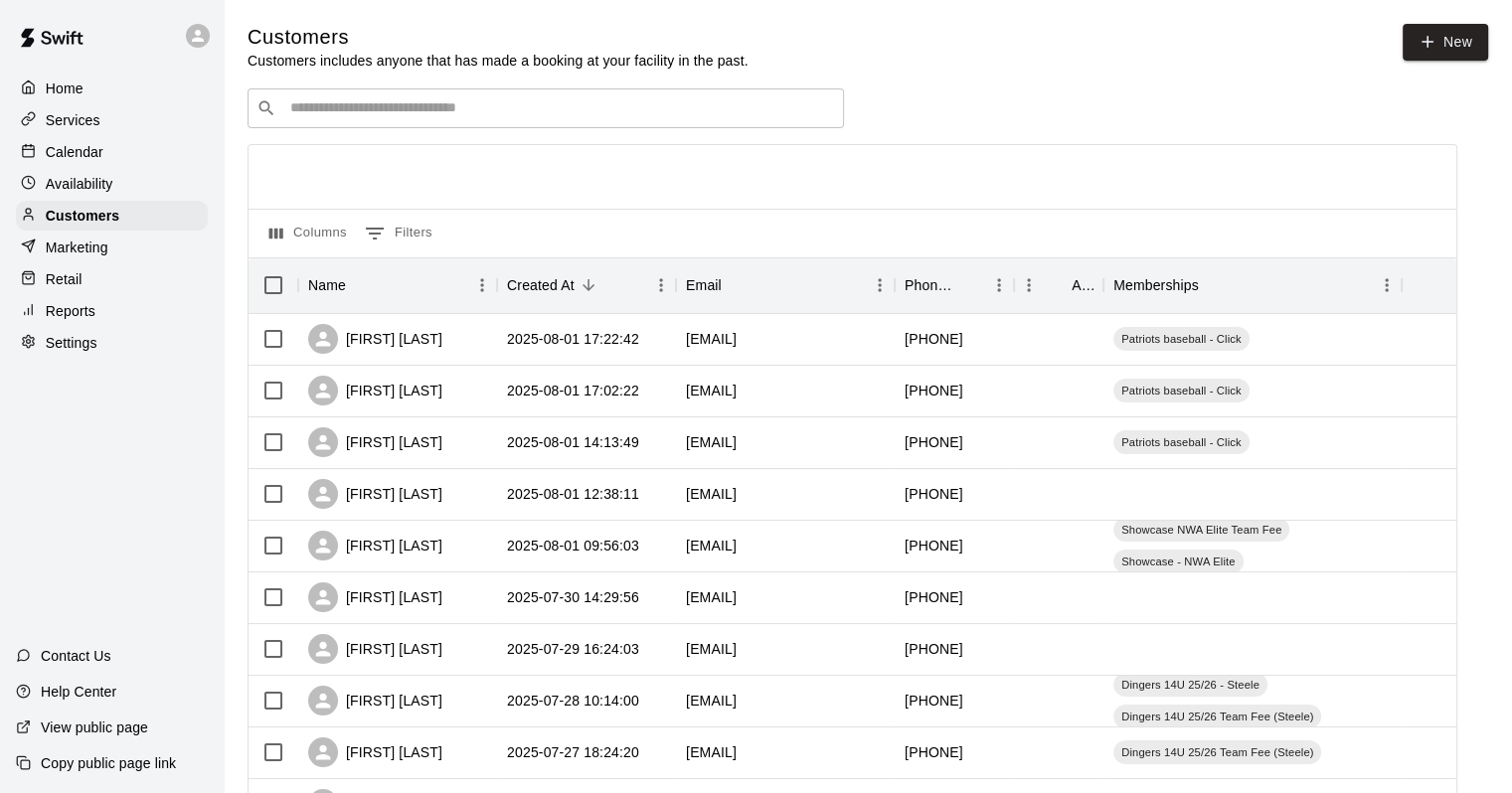 click at bounding box center [560, 108] 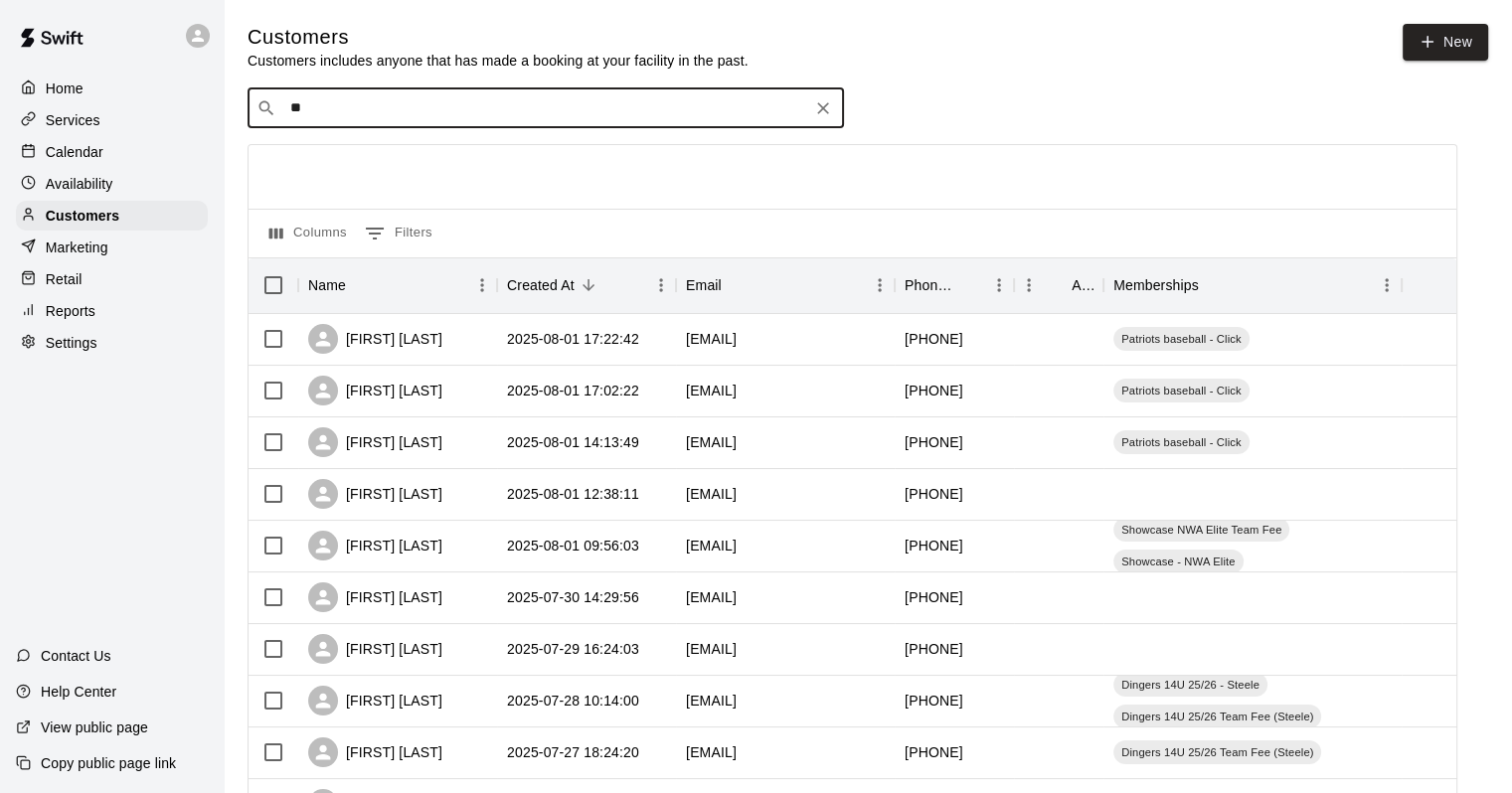type on "***" 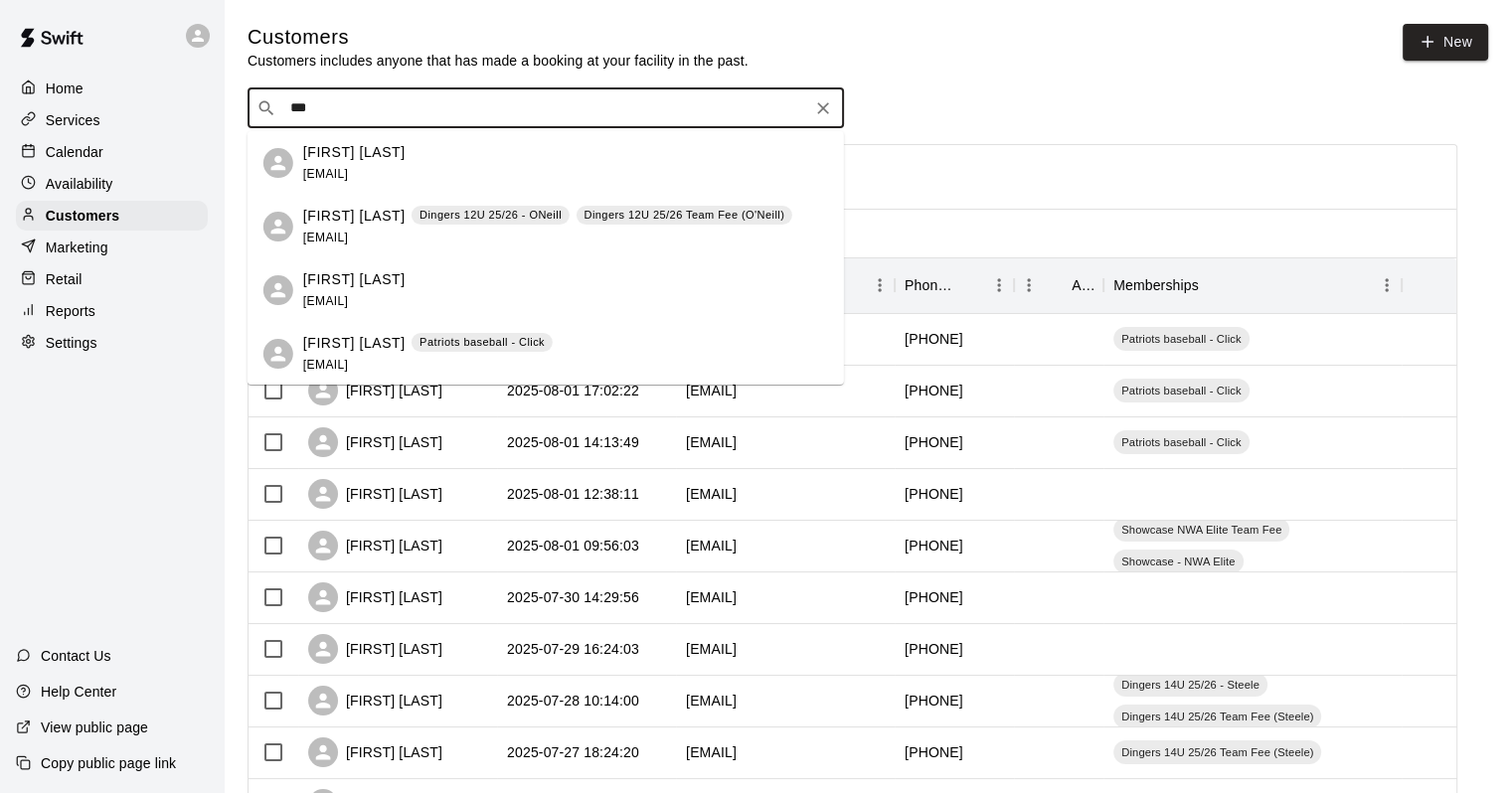 scroll, scrollTop: 99, scrollLeft: 0, axis: vertical 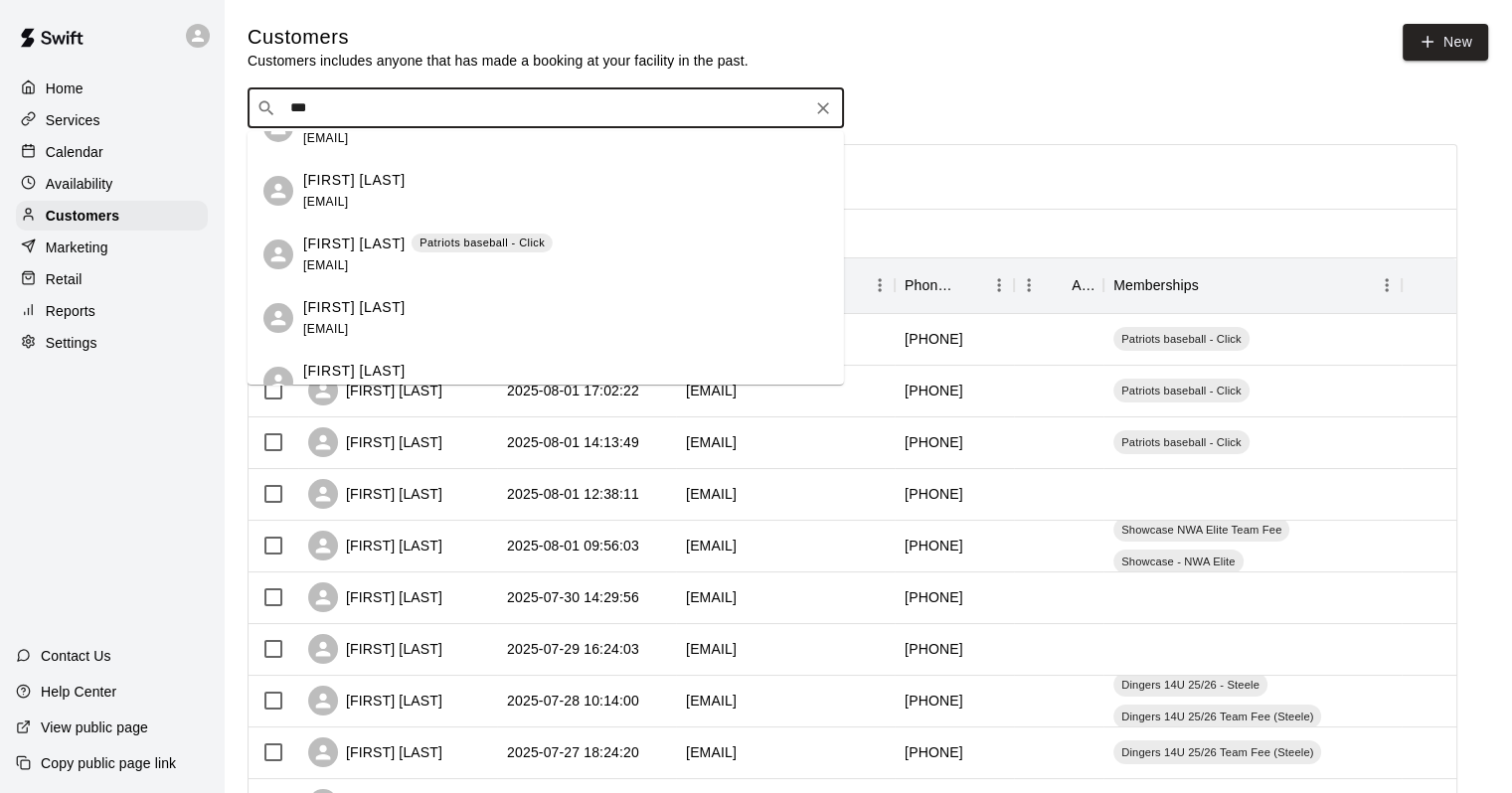 click on "[FIRST] [LAST]" at bounding box center [354, 243] 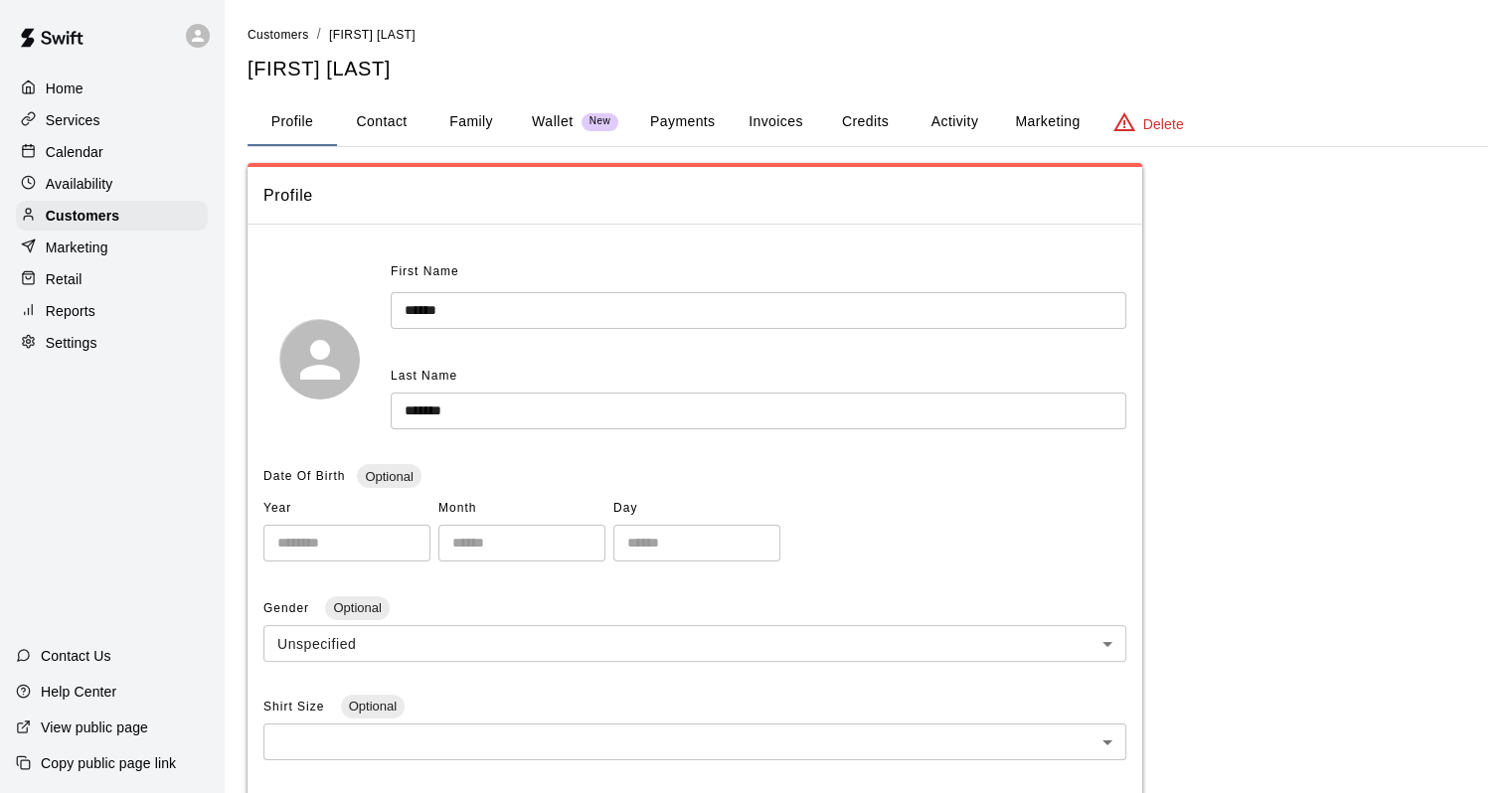 click on "Contact" at bounding box center (382, 122) 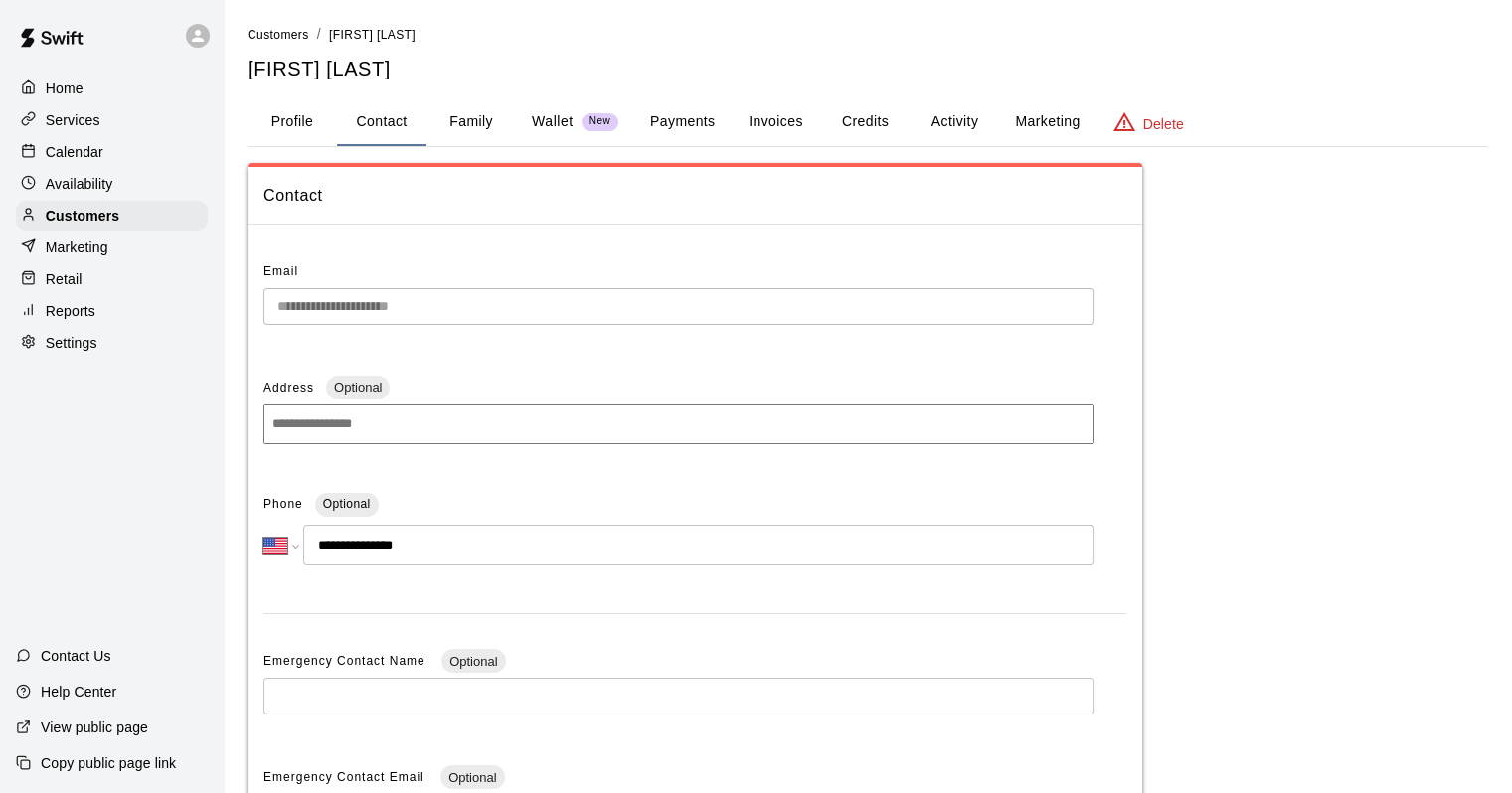click on "Family" at bounding box center [471, 122] 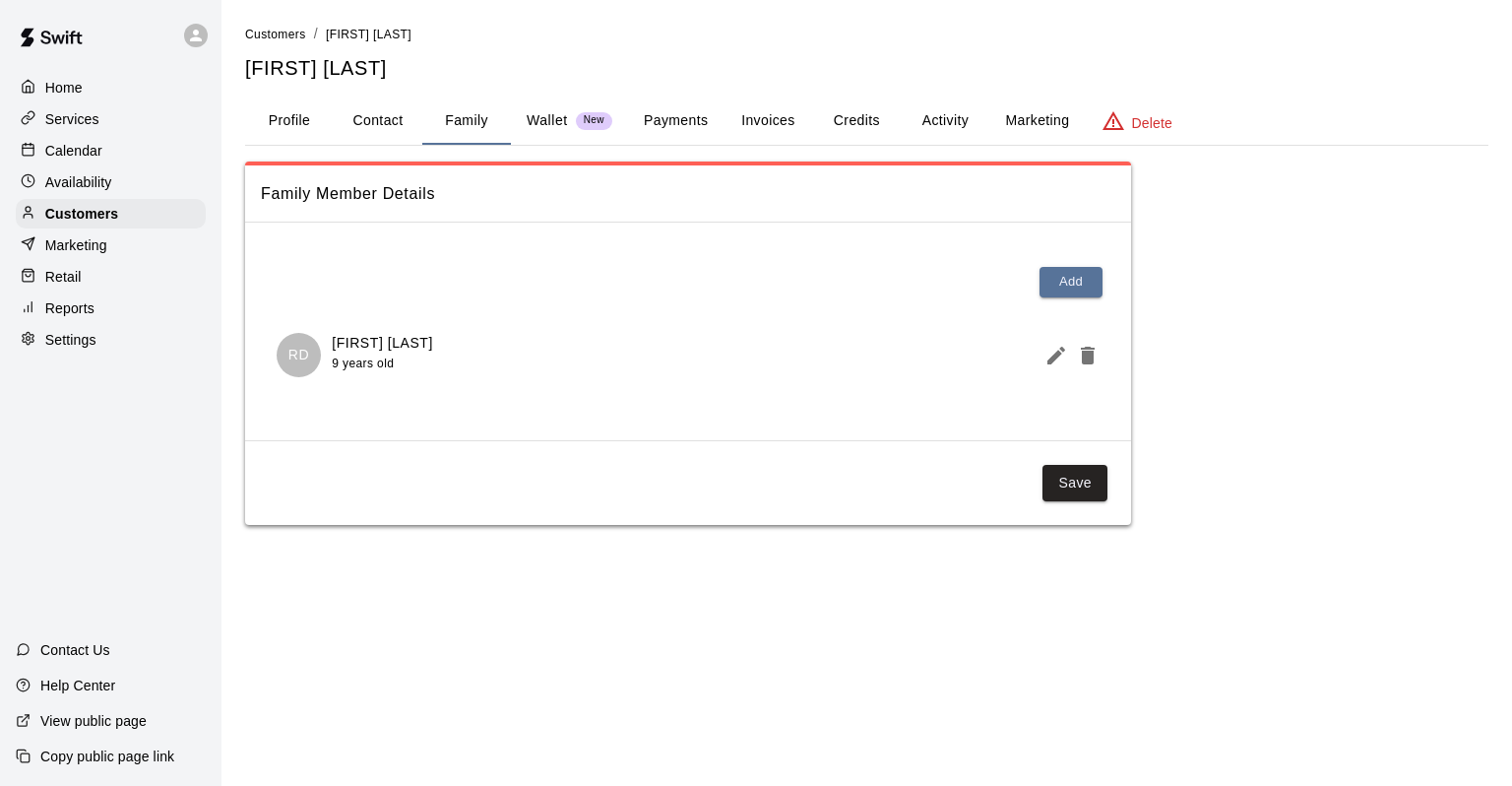 drag, startPoint x: 920, startPoint y: 112, endPoint x: 899, endPoint y: 52, distance: 63.56886 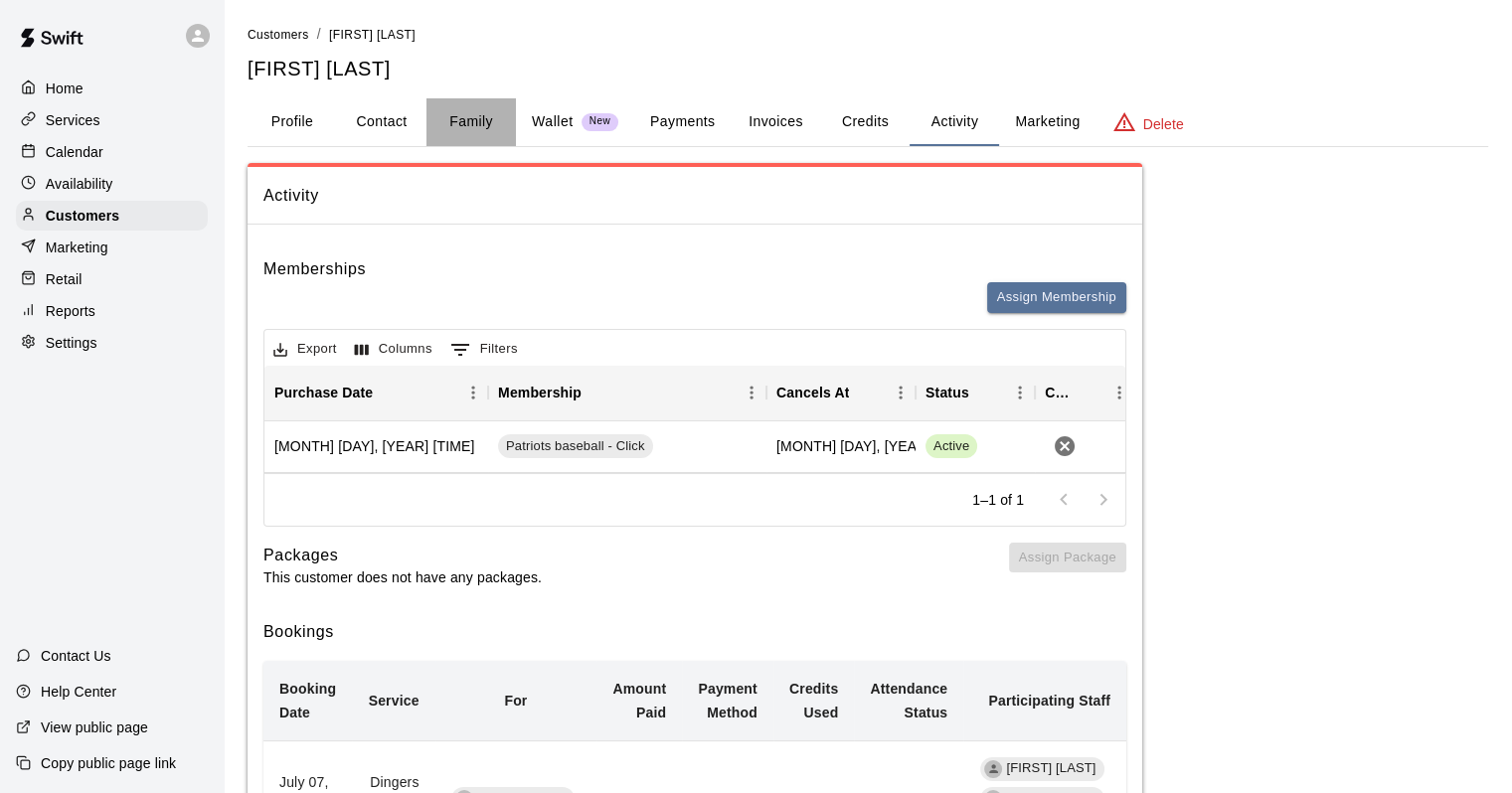 click on "Family" at bounding box center [471, 122] 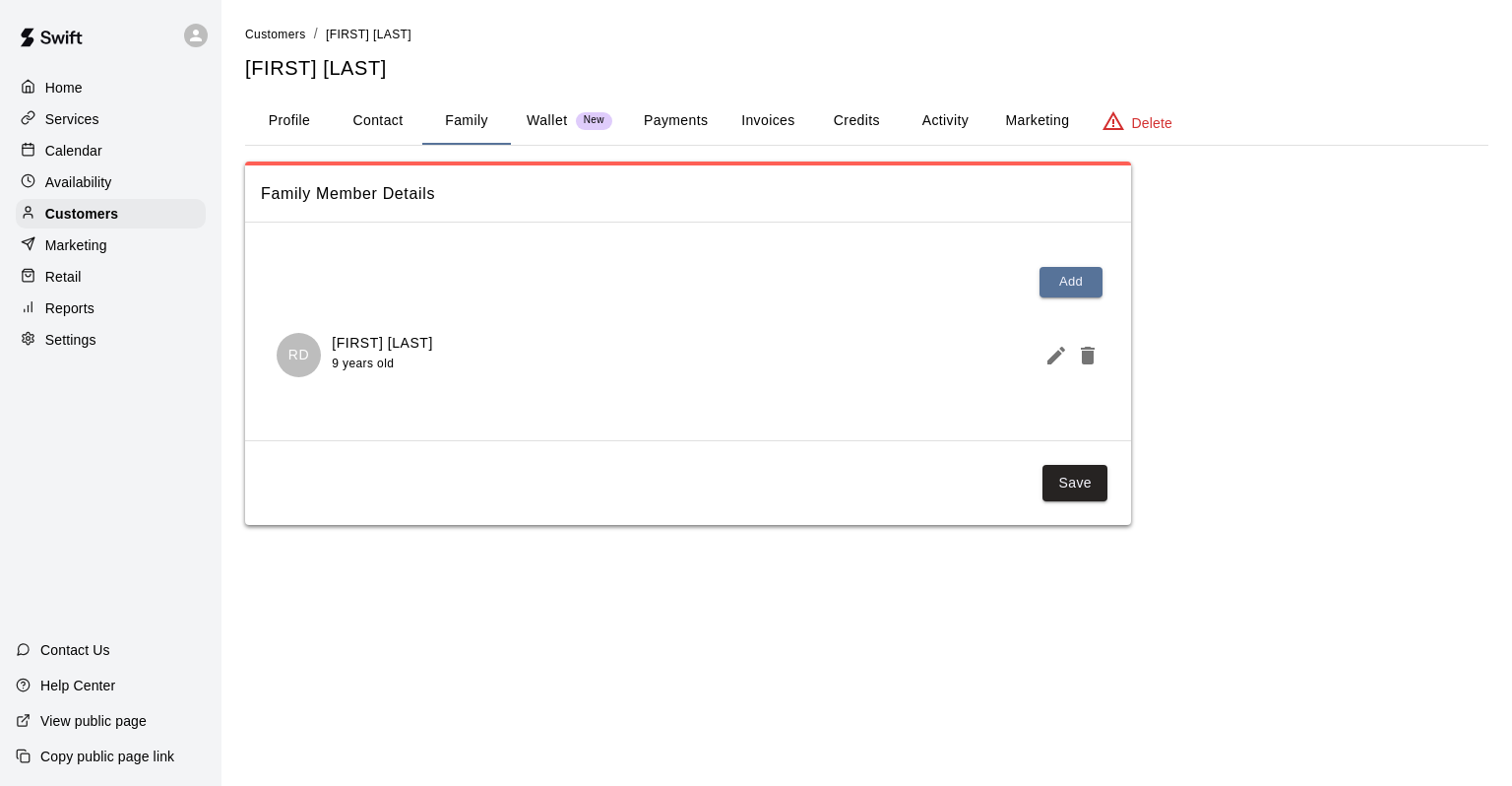 click on "Calendar" at bounding box center [110, 151] 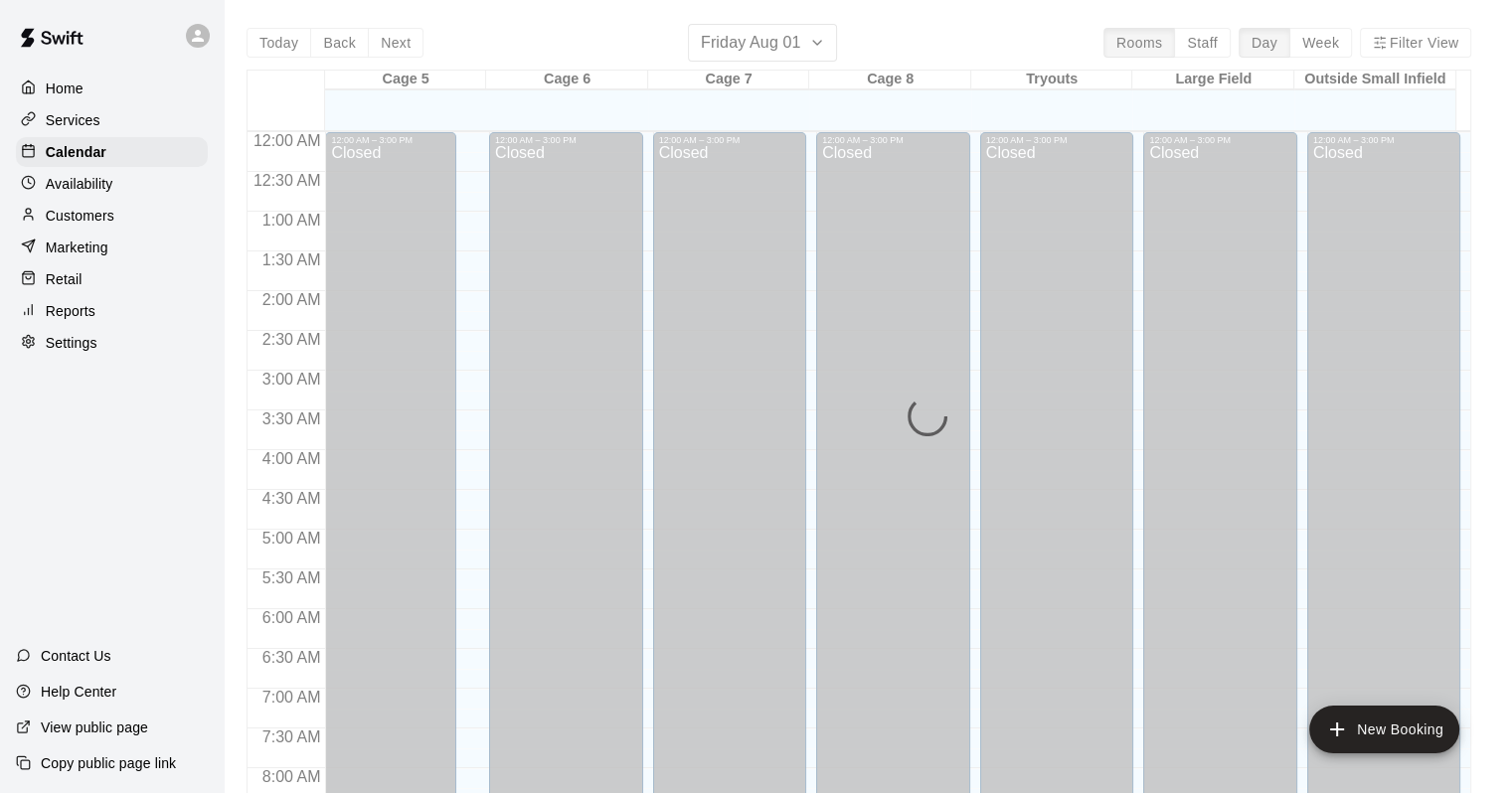scroll, scrollTop: 1163, scrollLeft: 0, axis: vertical 